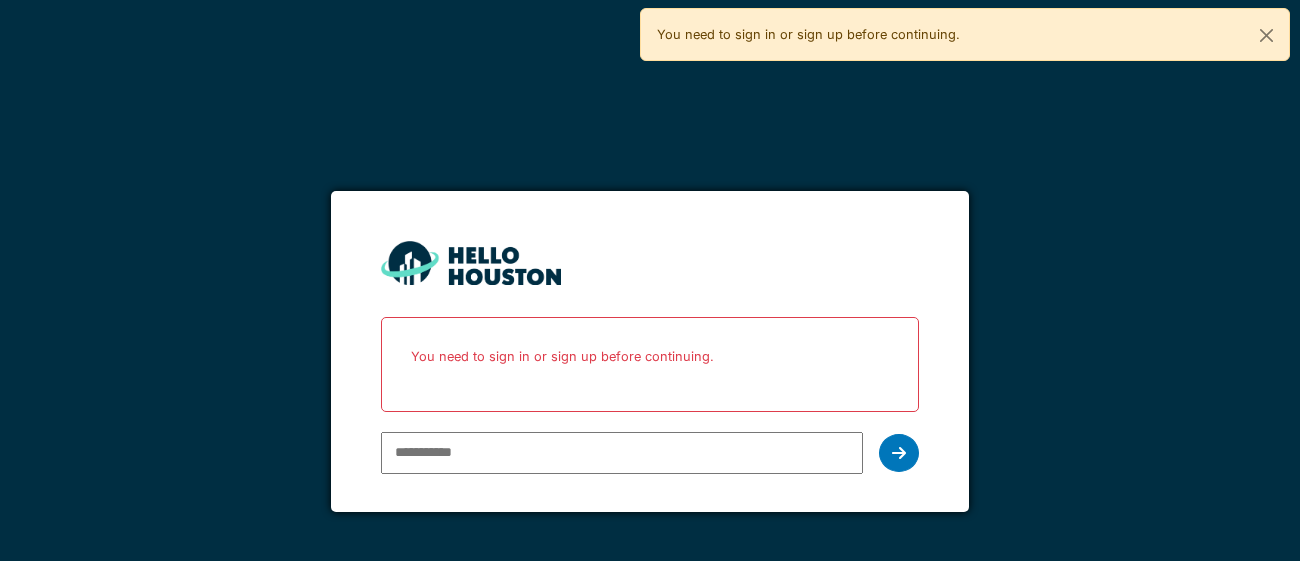 scroll, scrollTop: 0, scrollLeft: 0, axis: both 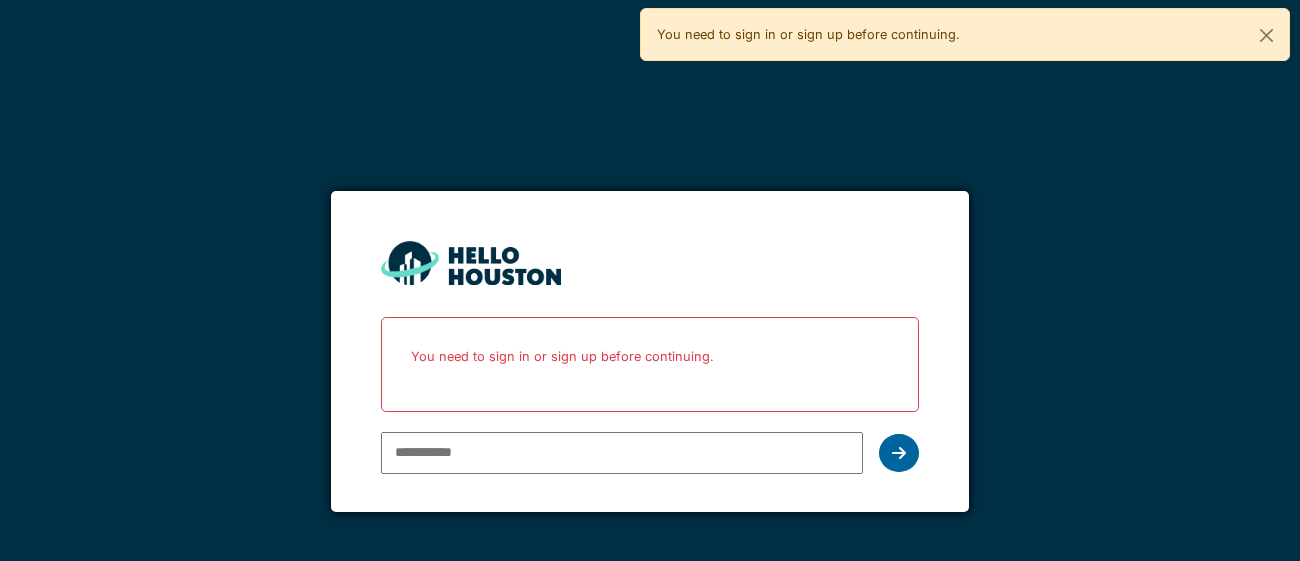 type on "**********" 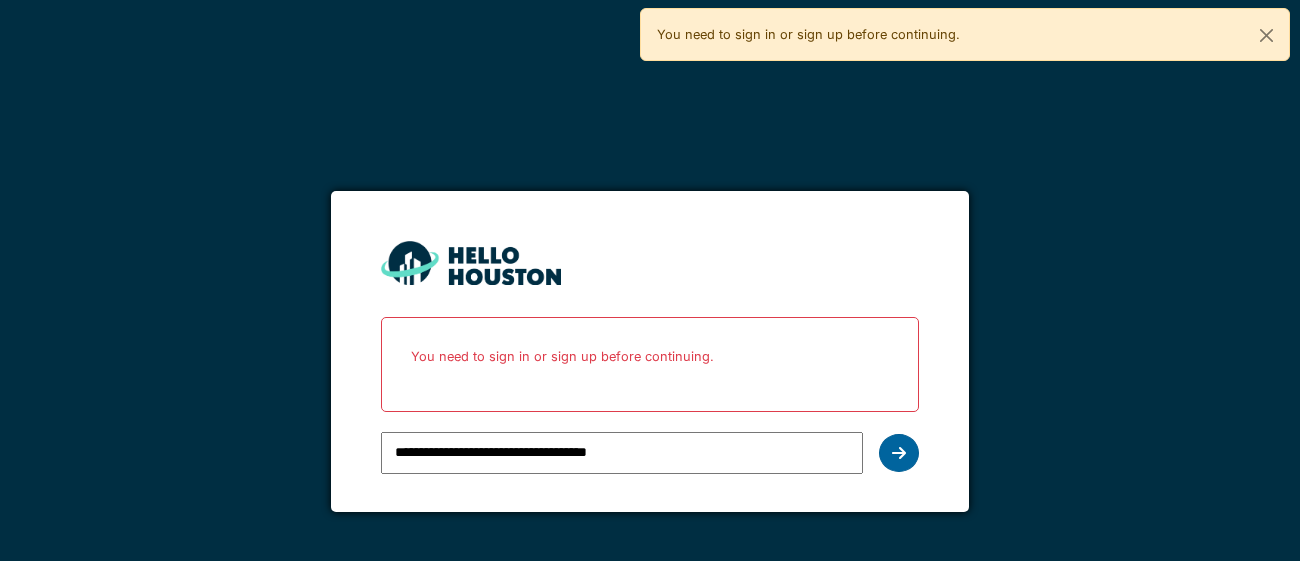click at bounding box center [899, 453] 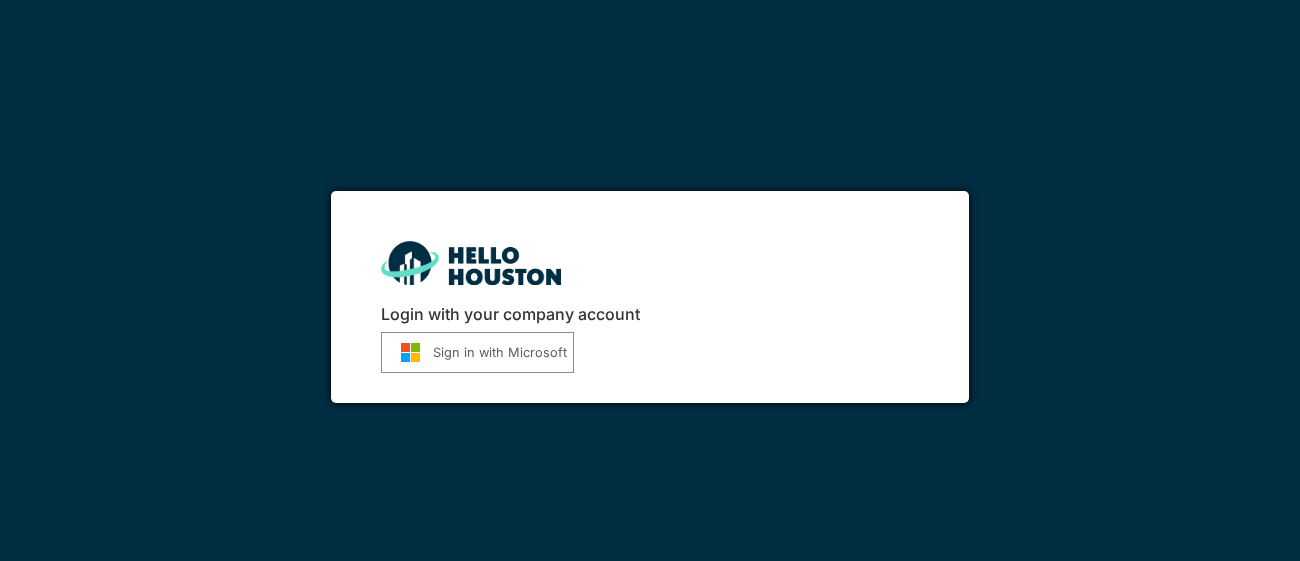scroll, scrollTop: 0, scrollLeft: 0, axis: both 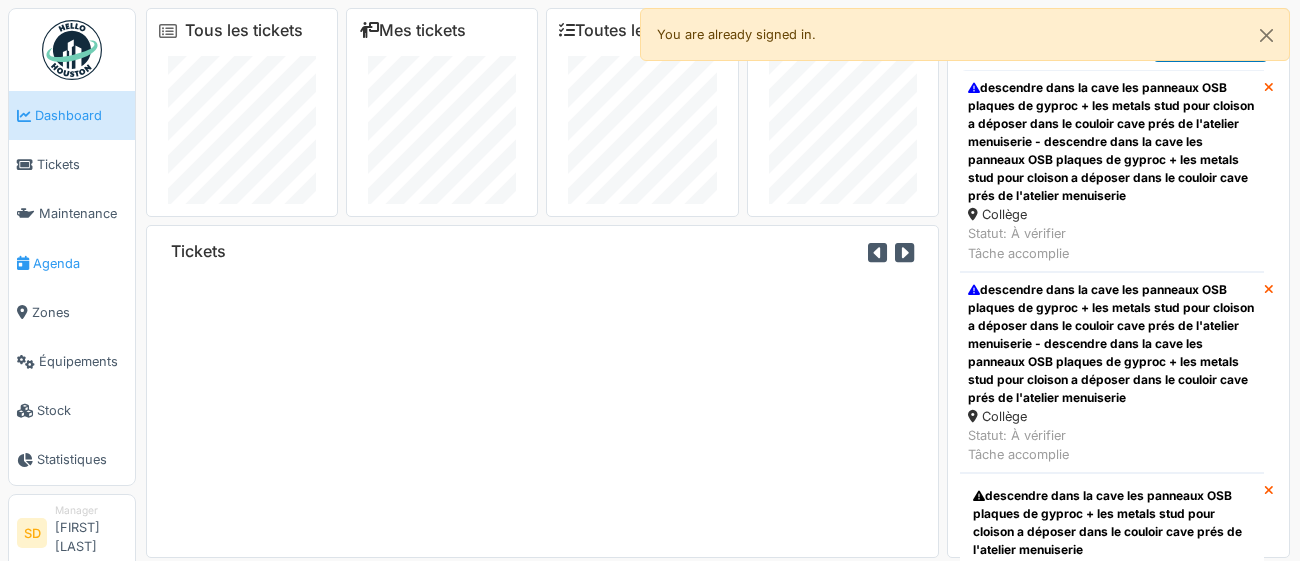 click on "Agenda" at bounding box center [80, 263] 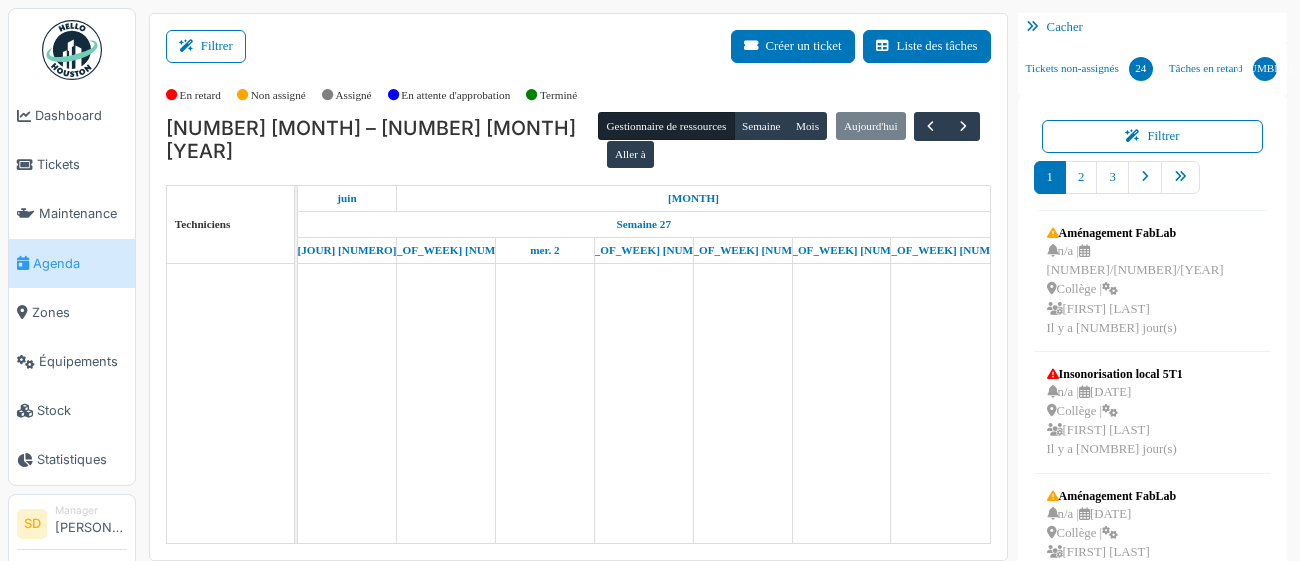scroll, scrollTop: 0, scrollLeft: 0, axis: both 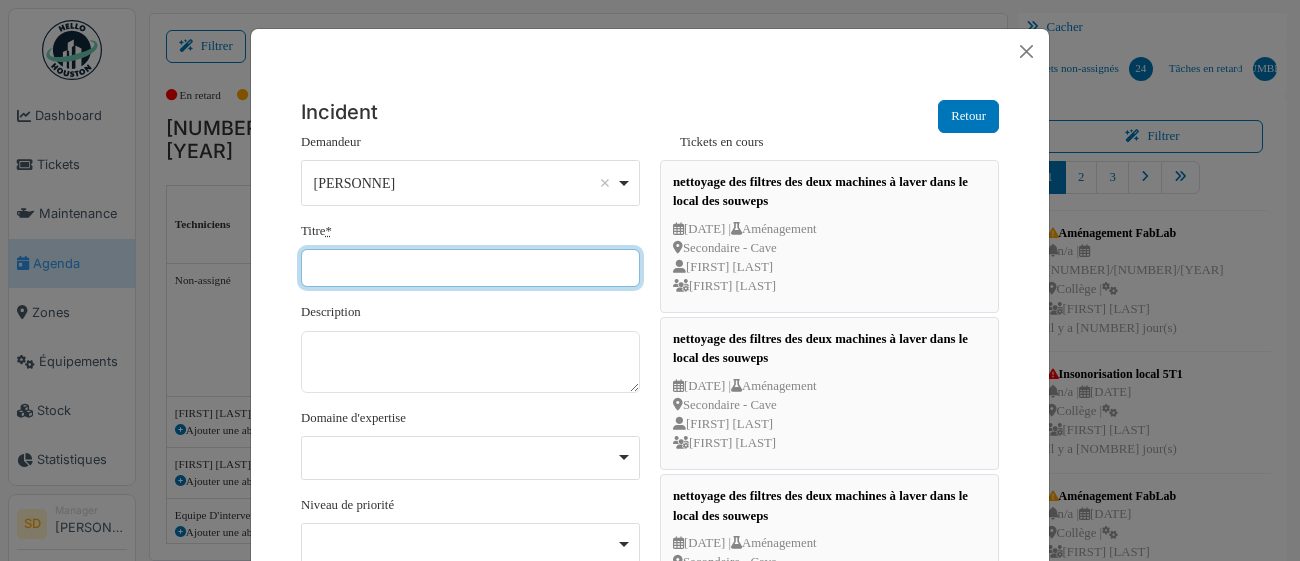 click on "Titre  *" at bounding box center (470, 268) 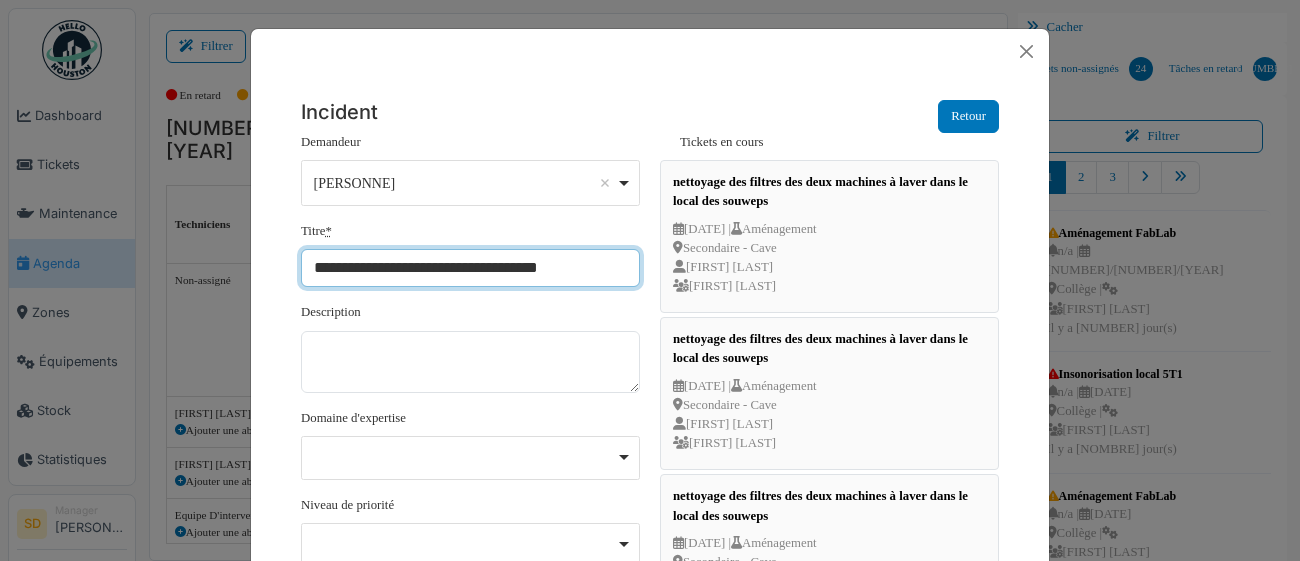 click on "**********" at bounding box center (470, 268) 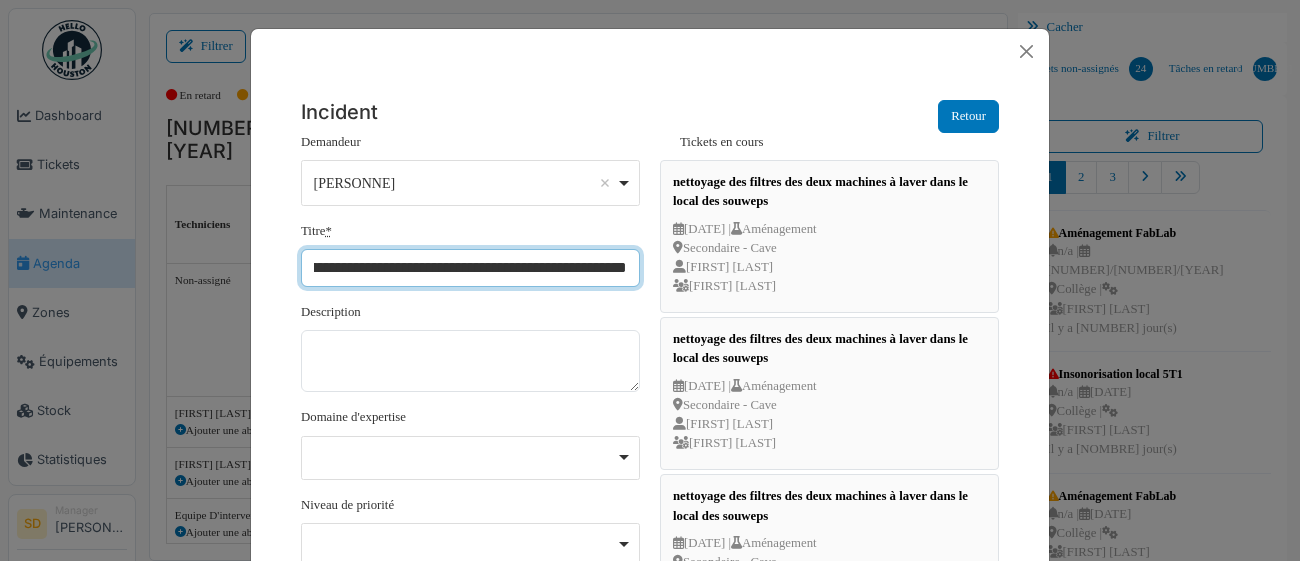 scroll, scrollTop: 0, scrollLeft: 396, axis: horizontal 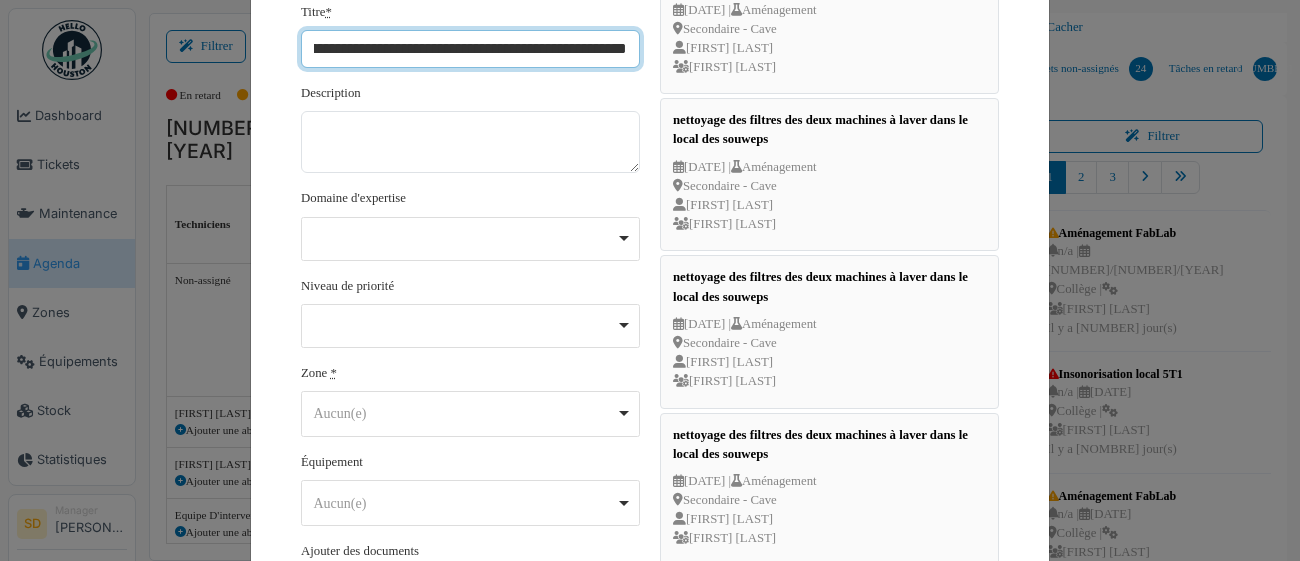 click on "Aucun(e) Remove item" at bounding box center [471, 413] 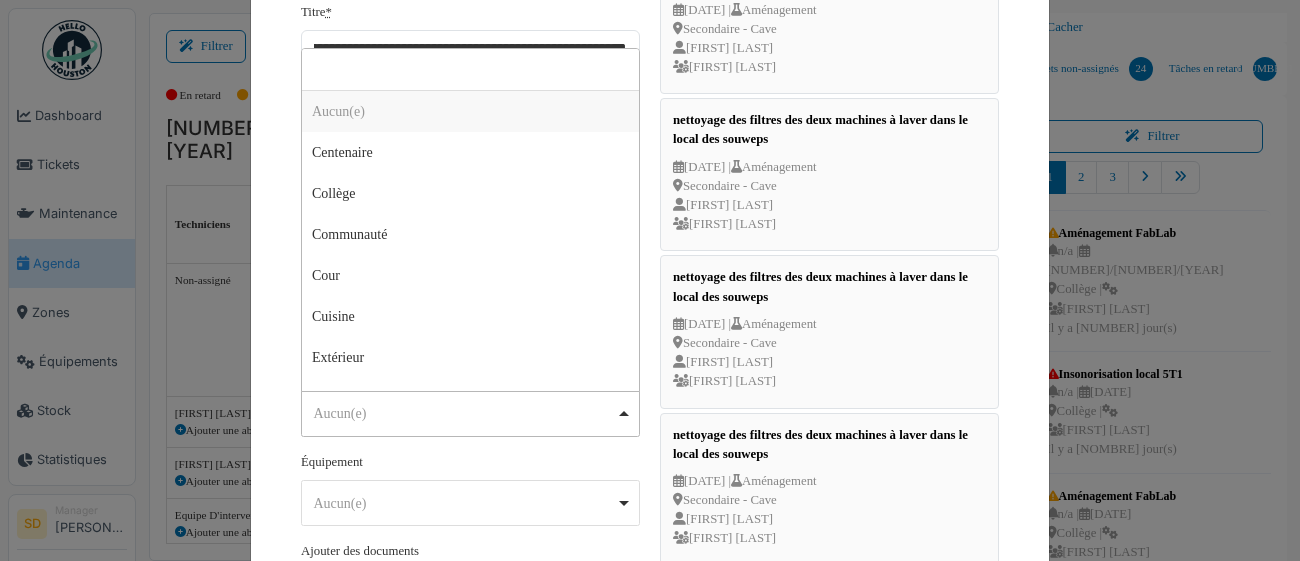 scroll, scrollTop: 0, scrollLeft: 0, axis: both 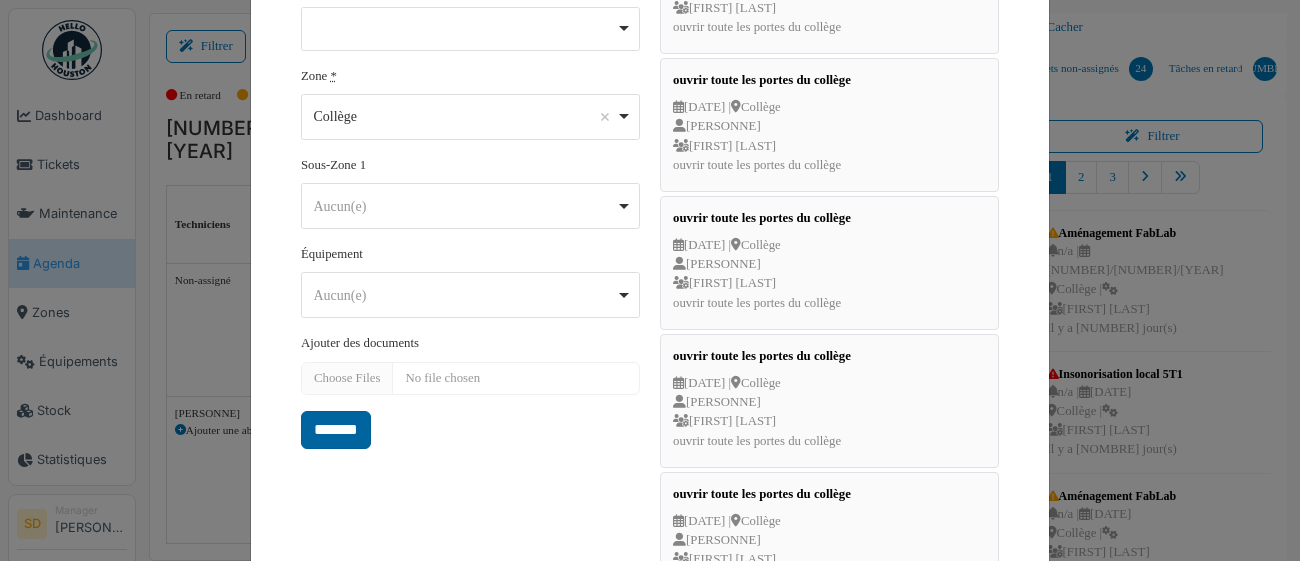 click on "*******" at bounding box center (336, 430) 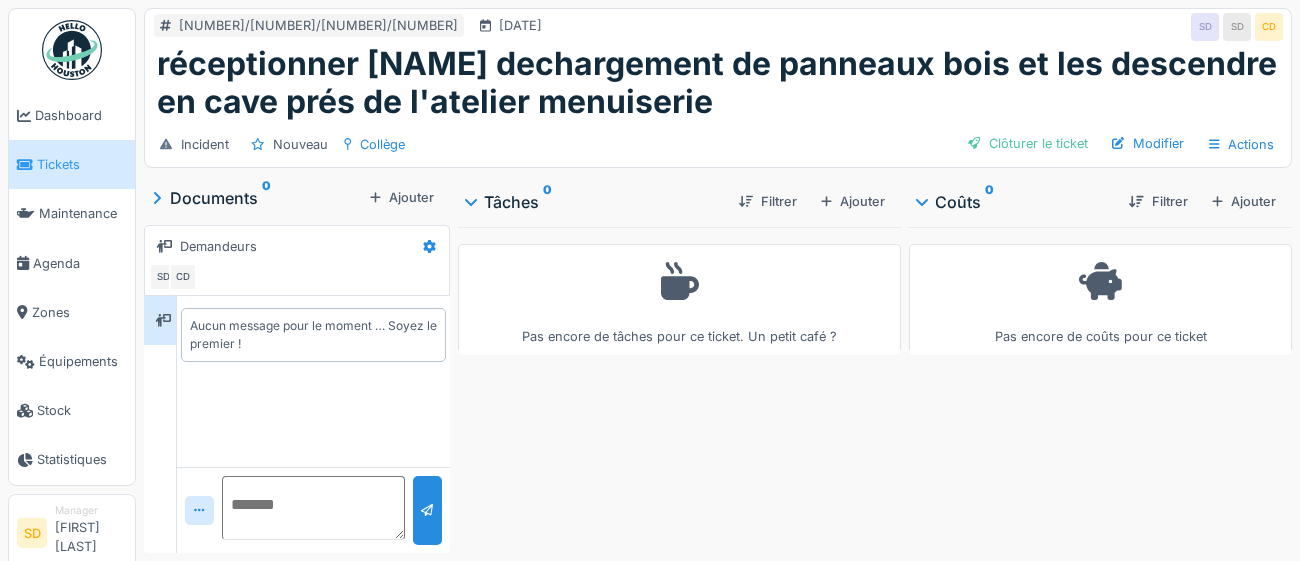scroll, scrollTop: 0, scrollLeft: 0, axis: both 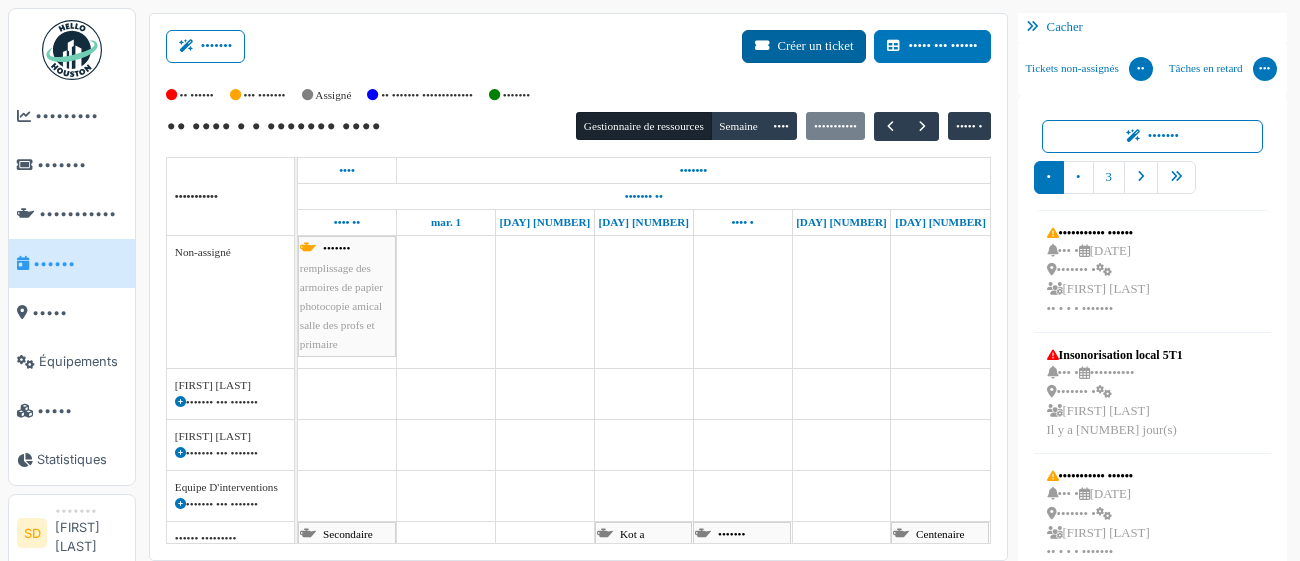 click on "Créer un ticket" at bounding box center (793, 46) 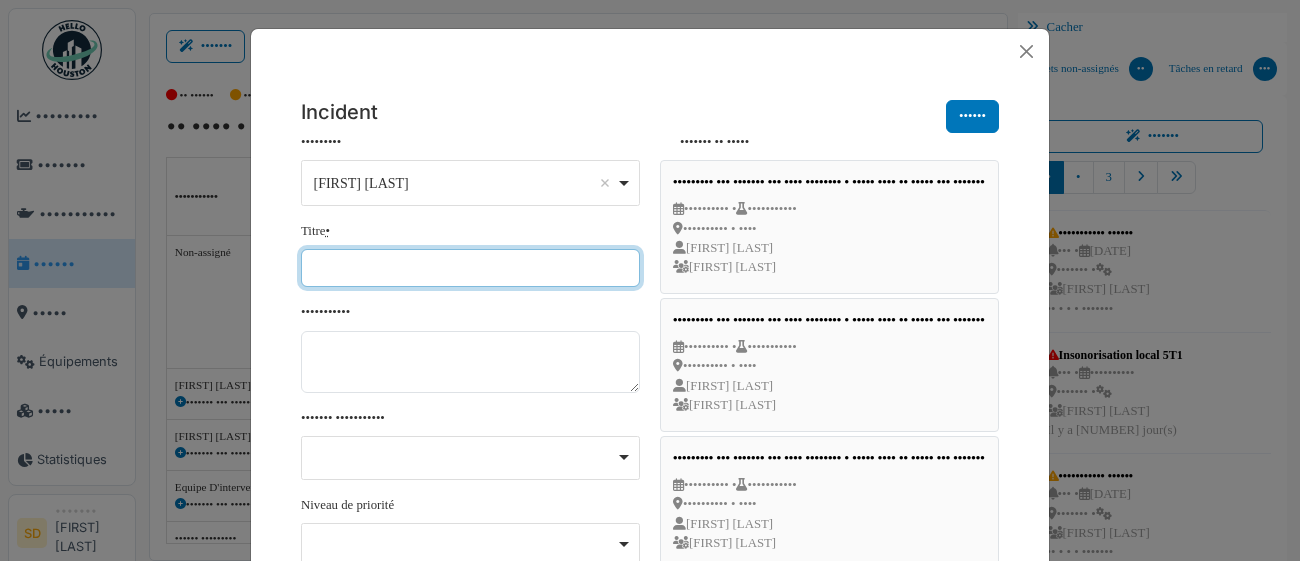 click on "Titre *" at bounding box center (470, 268) 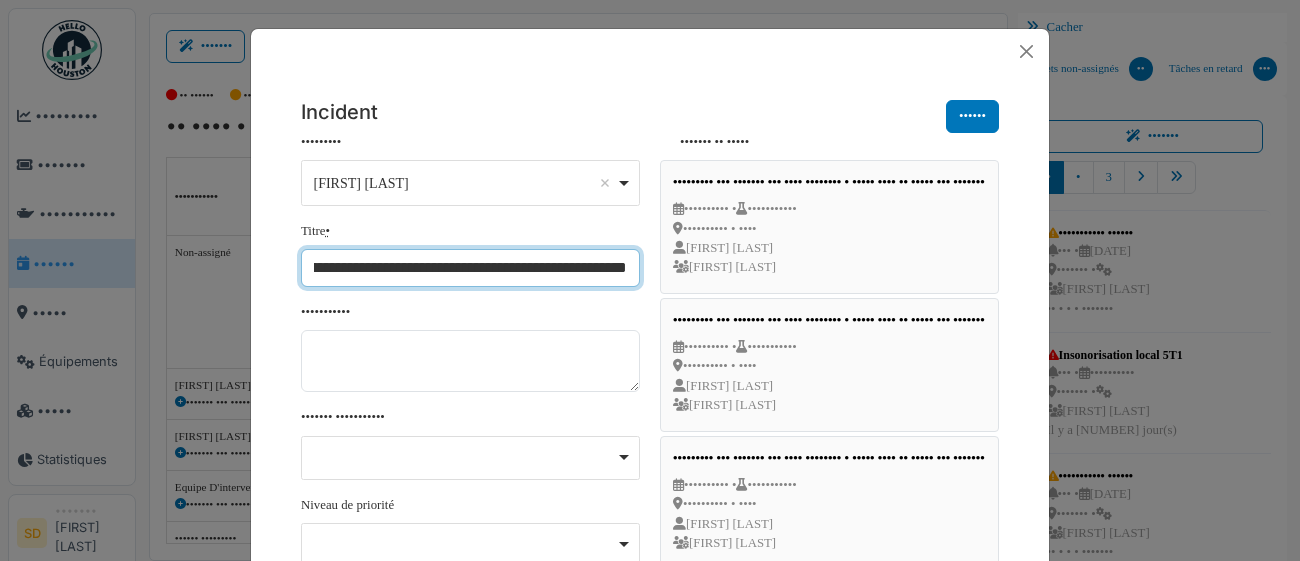 scroll, scrollTop: 0, scrollLeft: 115, axis: horizontal 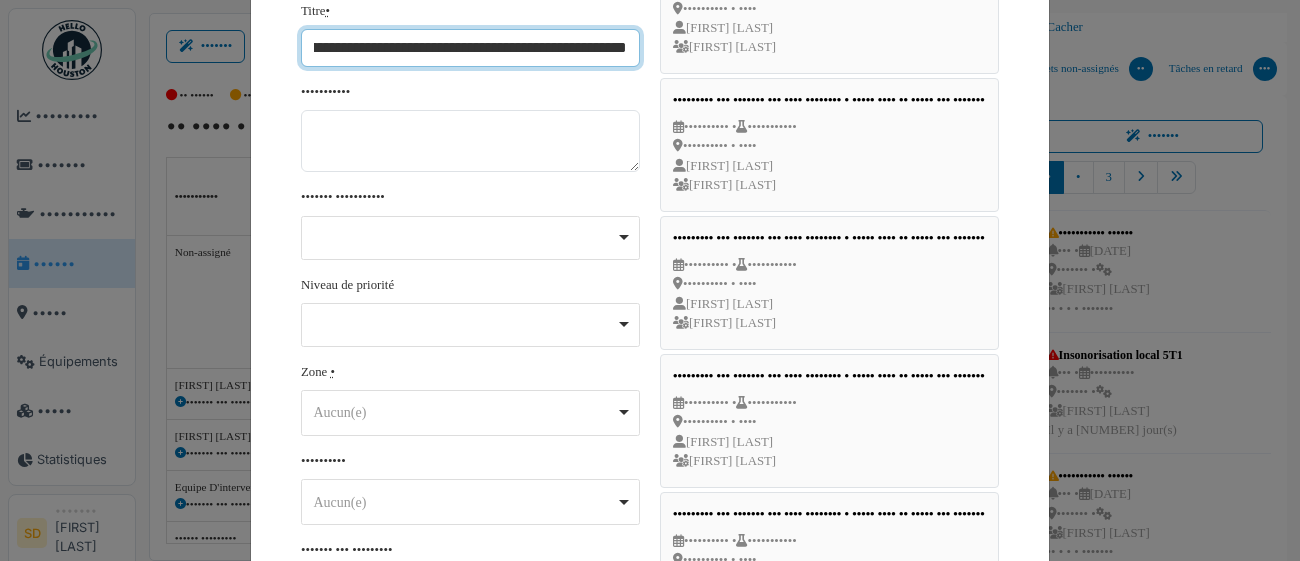 click on "Aucun(e) Remove item" at bounding box center [471, 412] 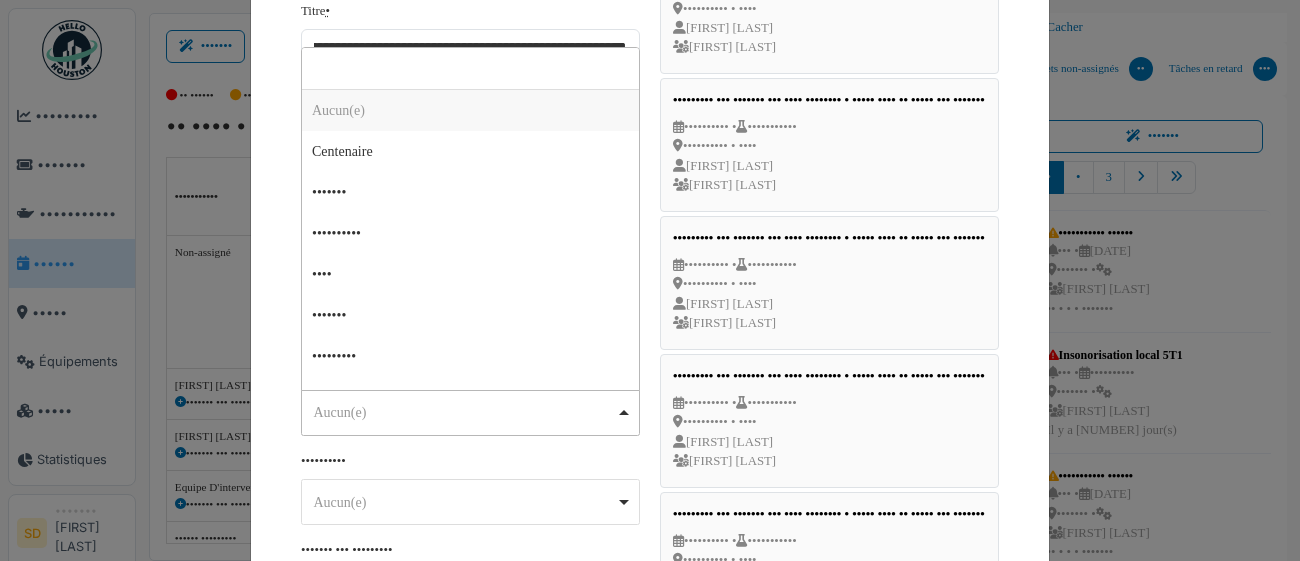 scroll, scrollTop: 0, scrollLeft: 0, axis: both 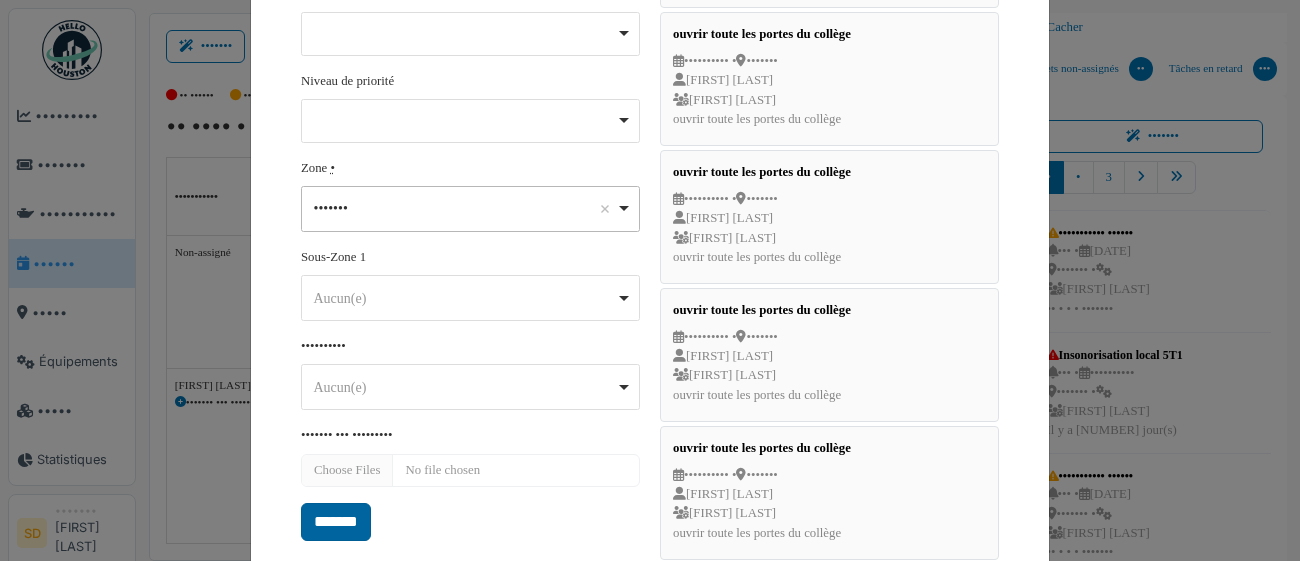 click on "*******" at bounding box center (336, 522) 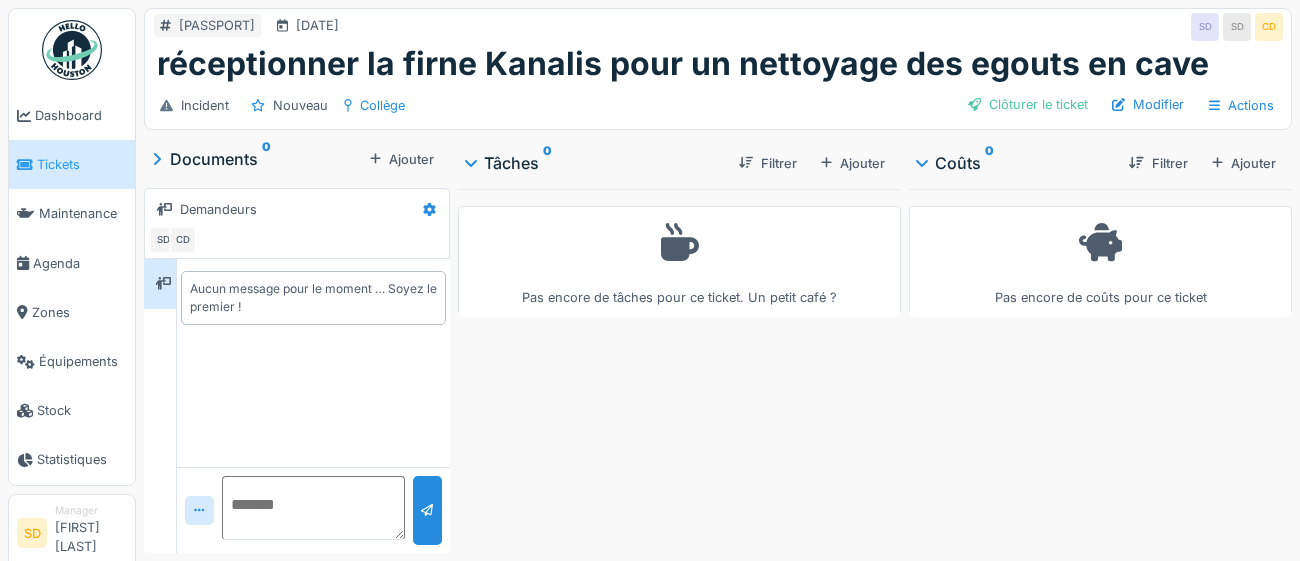 scroll, scrollTop: 0, scrollLeft: 0, axis: both 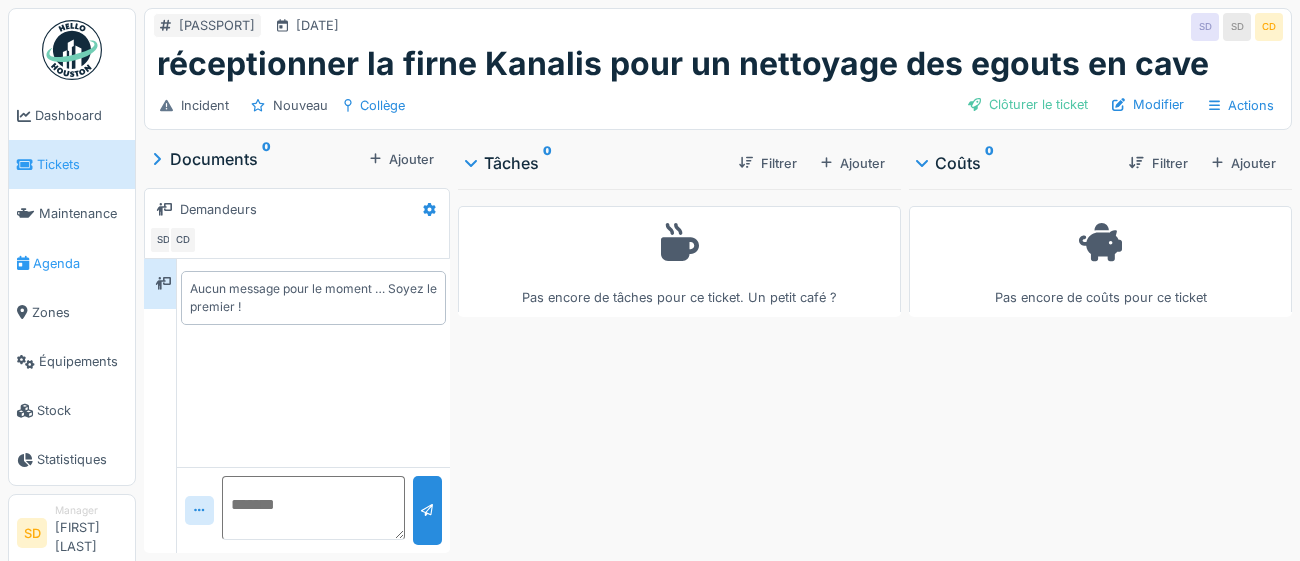 click on "Agenda" at bounding box center [80, 263] 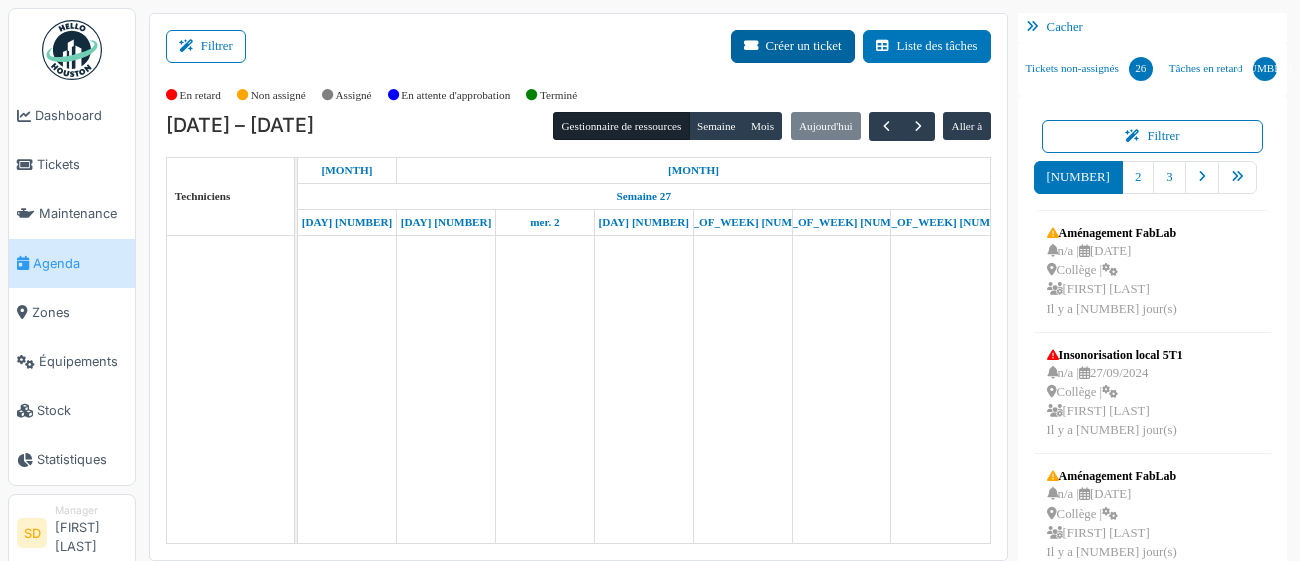 scroll, scrollTop: 0, scrollLeft: 0, axis: both 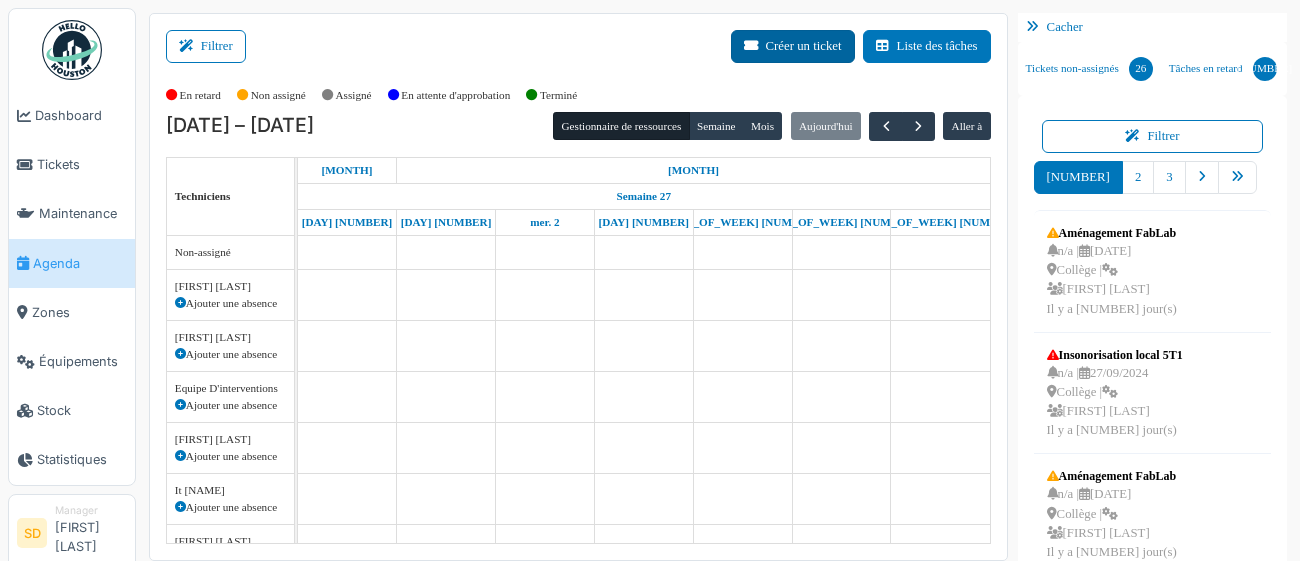 click on "Créer un ticket" at bounding box center [793, 46] 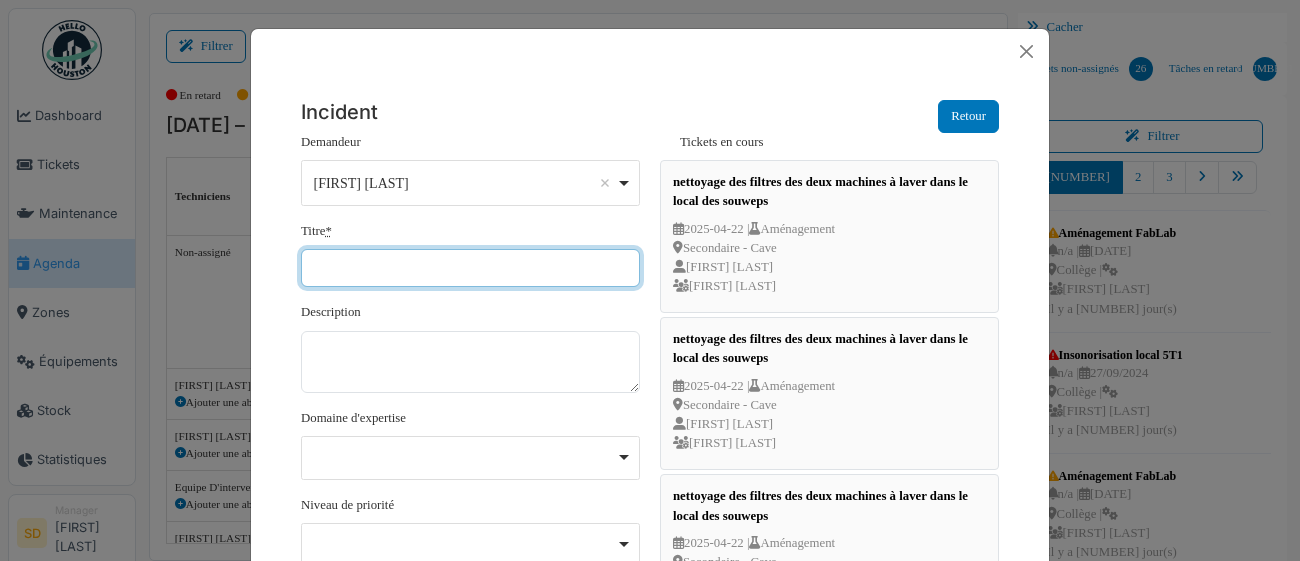 click on "Titre *" at bounding box center [470, 268] 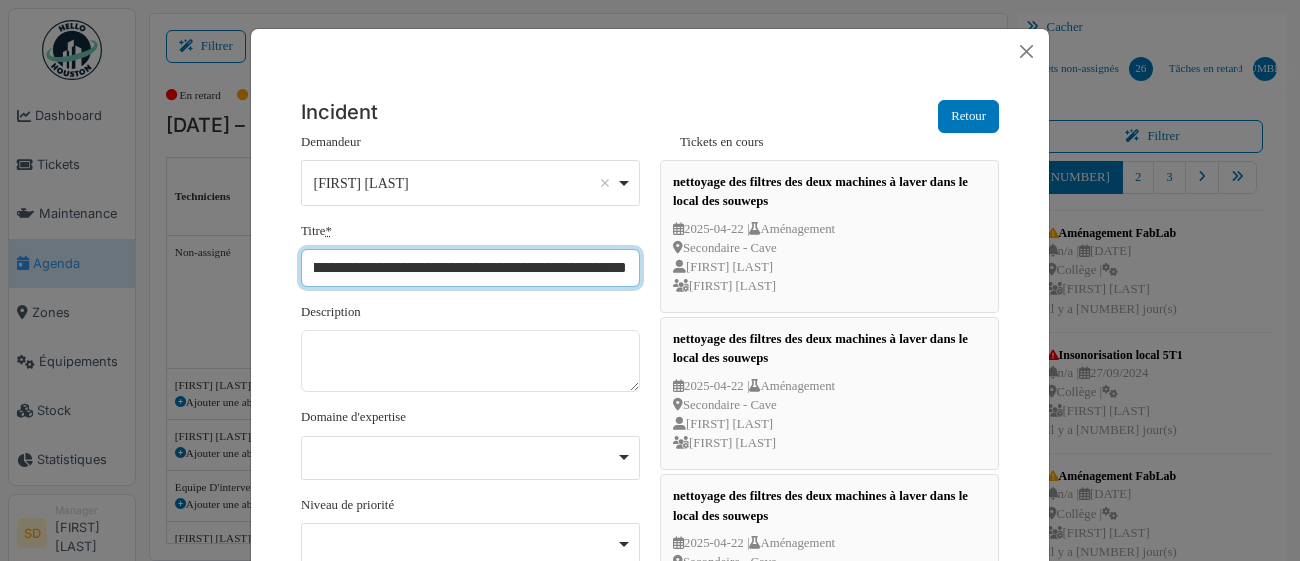 scroll, scrollTop: 0, scrollLeft: 566, axis: horizontal 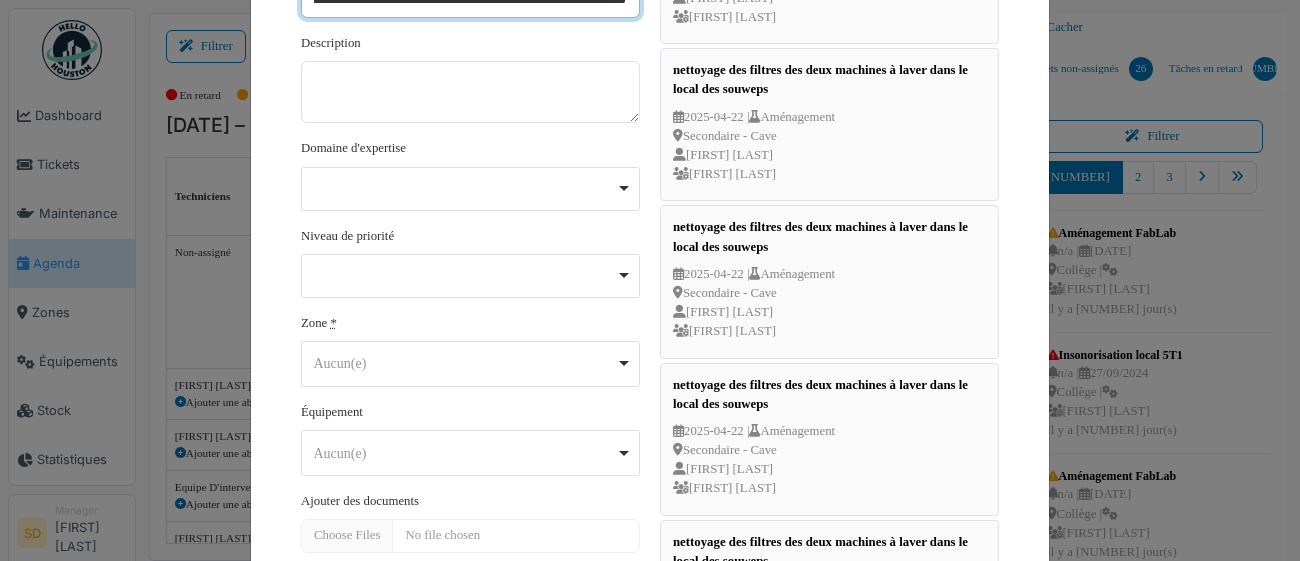 click on "Aucun(e) Remove item" at bounding box center [471, 363] 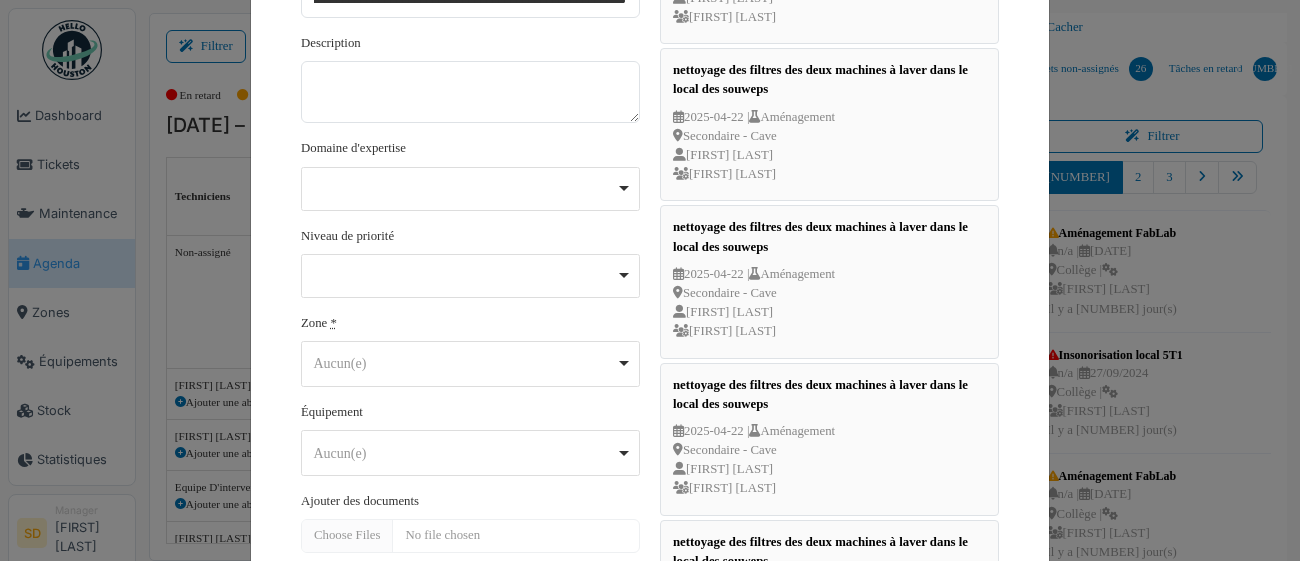 scroll, scrollTop: 0, scrollLeft: 0, axis: both 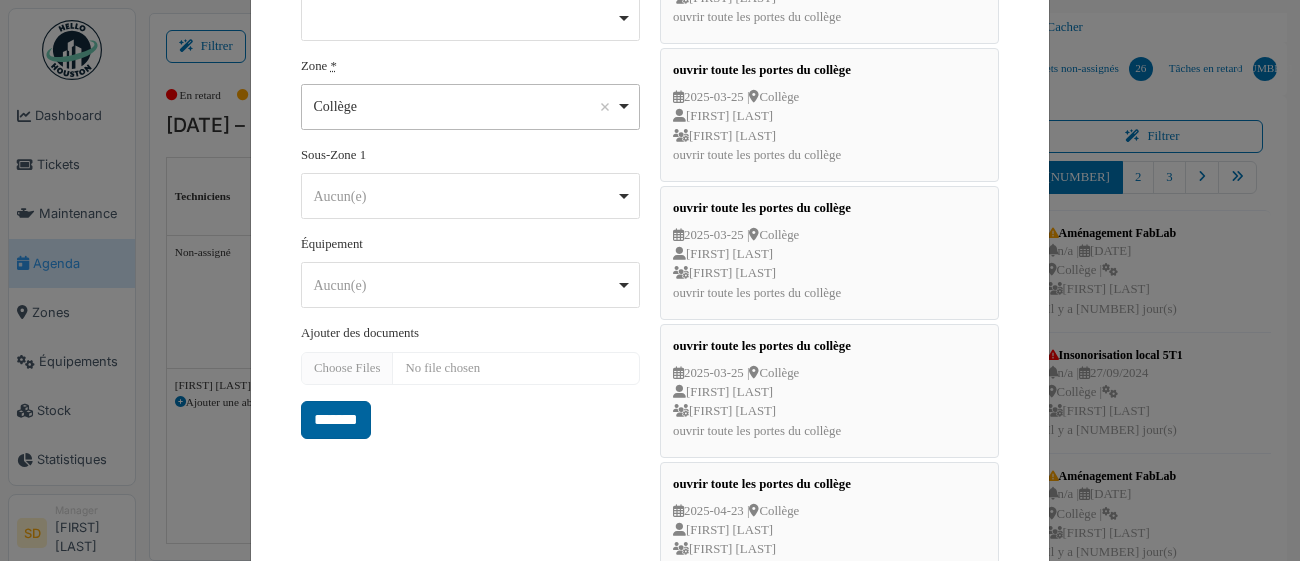 click on "*******" at bounding box center (336, 420) 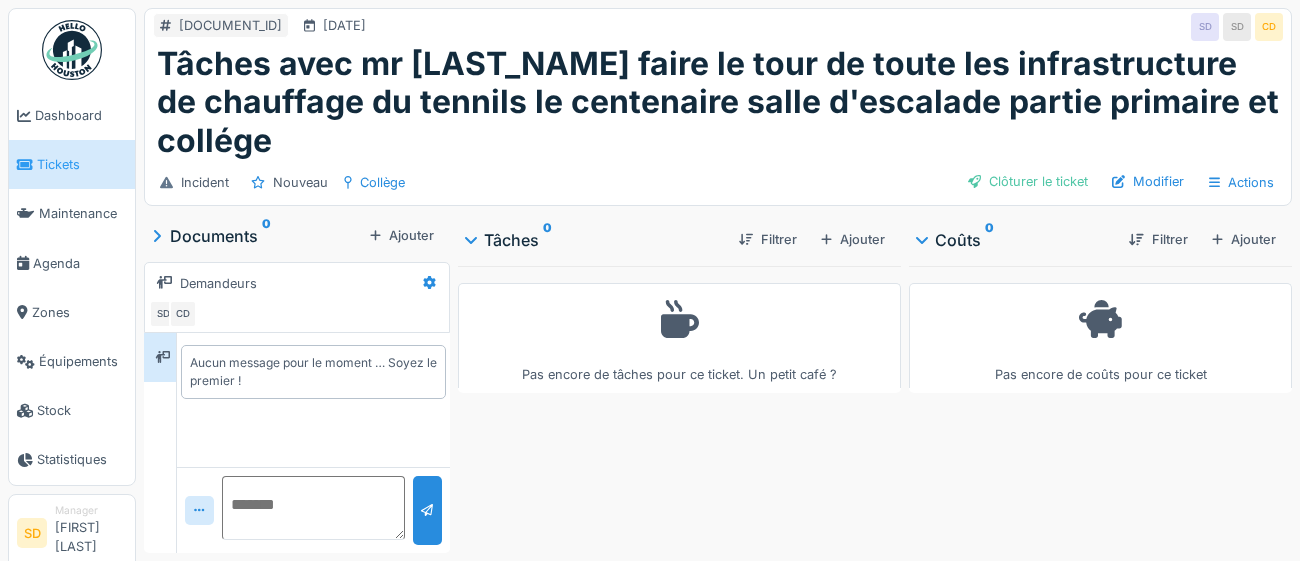 scroll, scrollTop: 0, scrollLeft: 0, axis: both 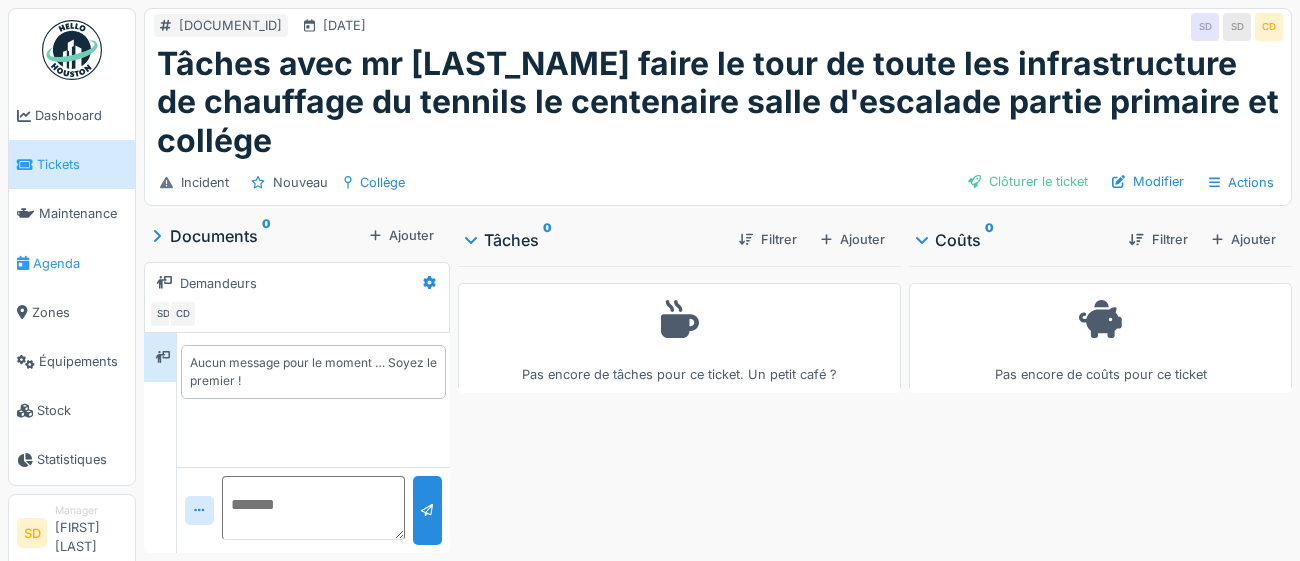 click on "Agenda" at bounding box center [80, 263] 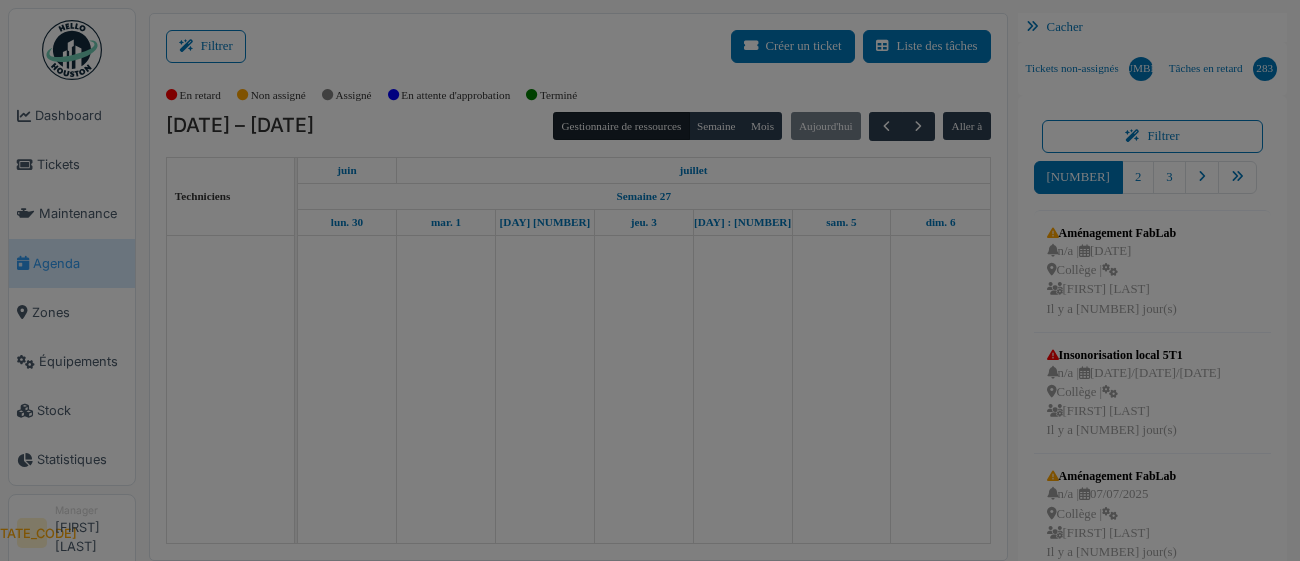 scroll, scrollTop: 0, scrollLeft: 0, axis: both 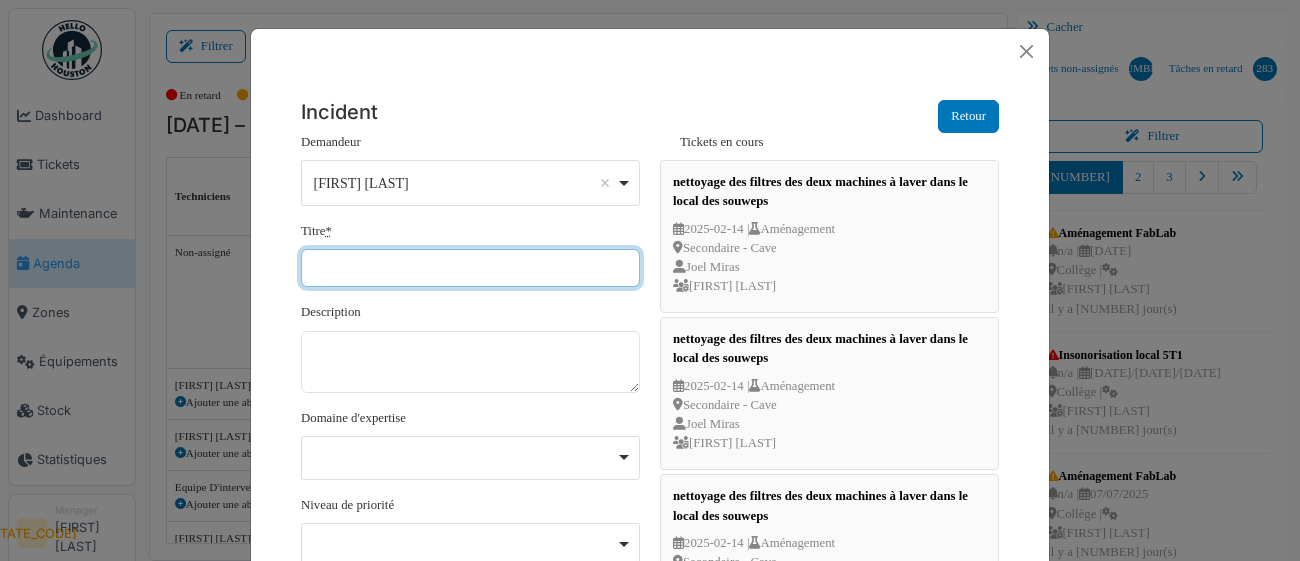 click on "Titre  *" at bounding box center (470, 268) 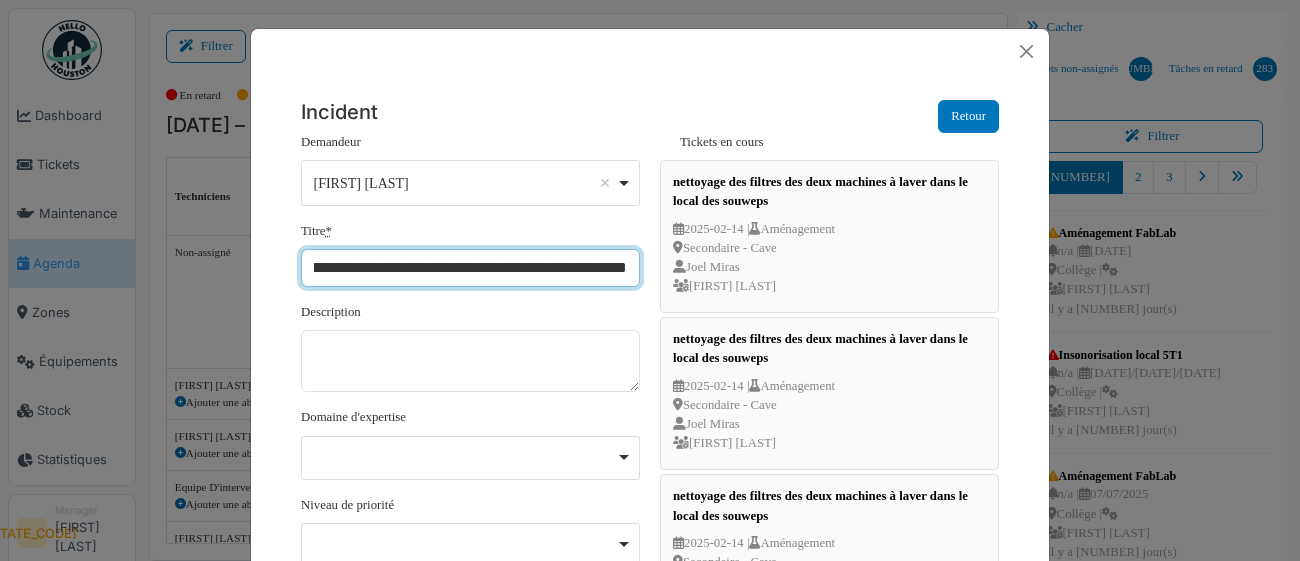 scroll, scrollTop: 0, scrollLeft: 592, axis: horizontal 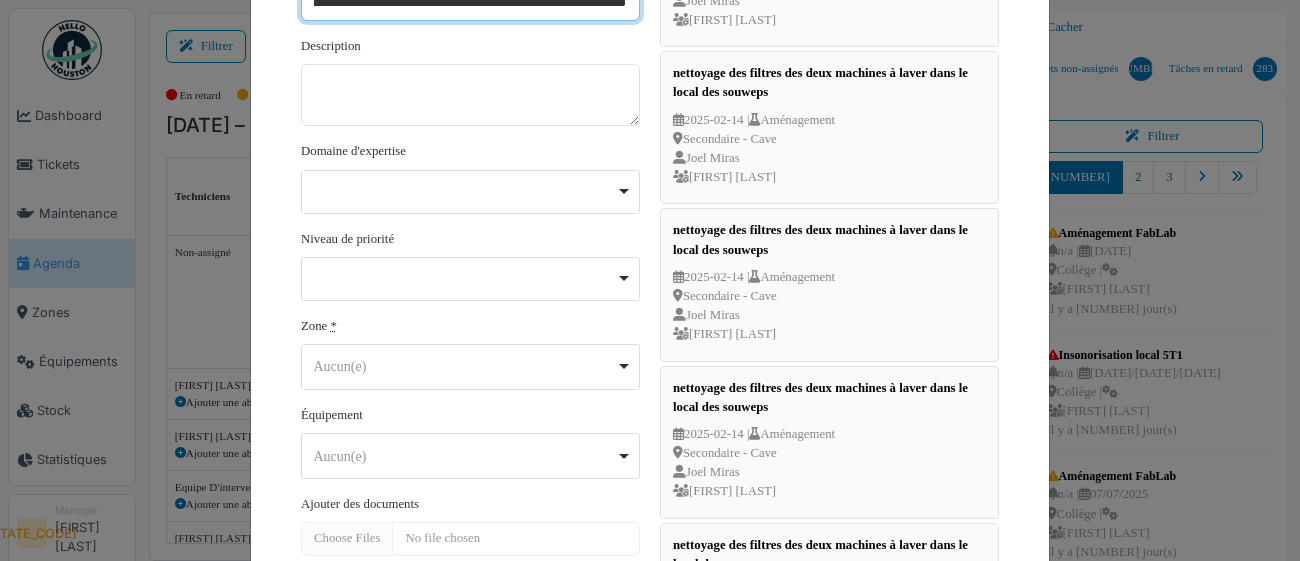 click on "Aucun(e) Remove item" at bounding box center (471, 366) 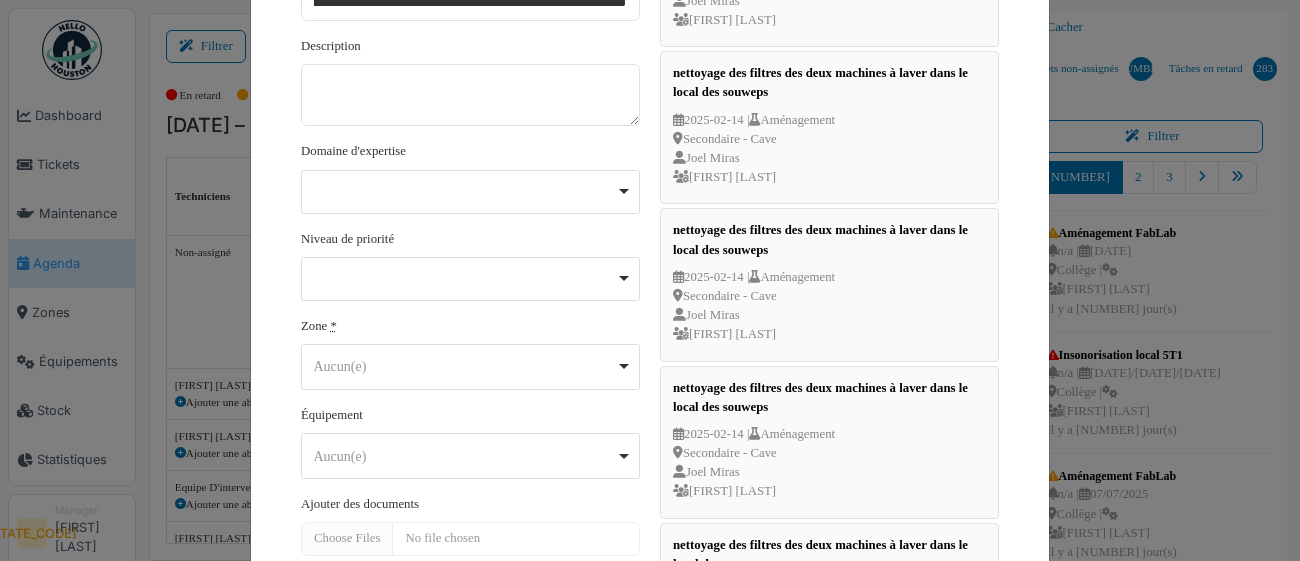 scroll, scrollTop: 0, scrollLeft: 0, axis: both 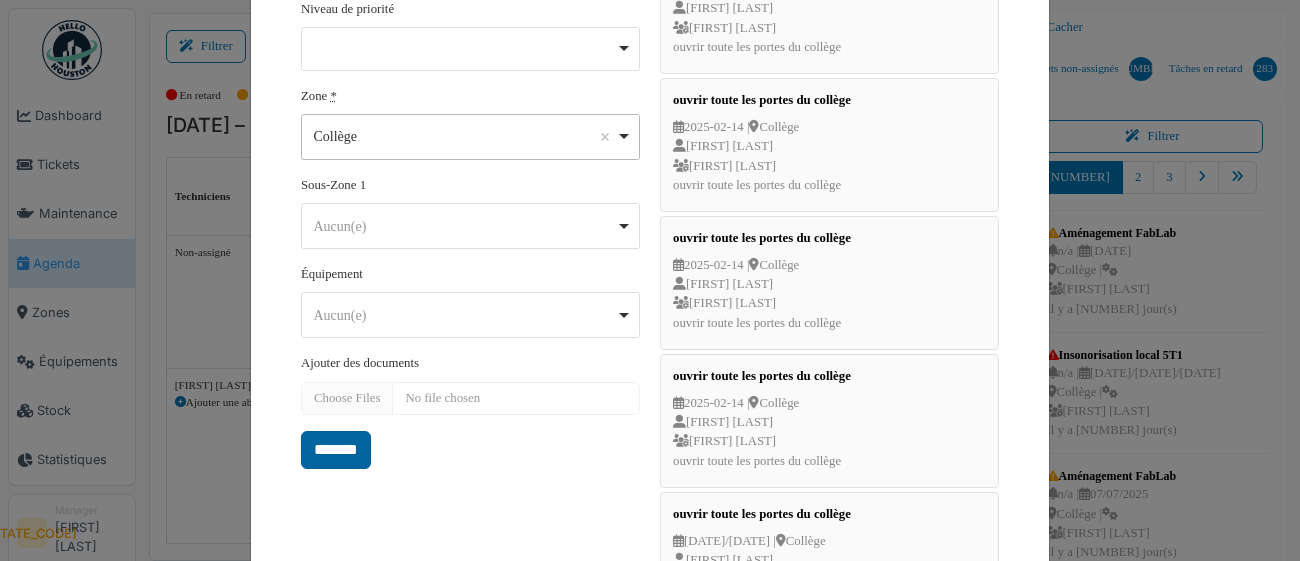 click on "*******" at bounding box center [336, 450] 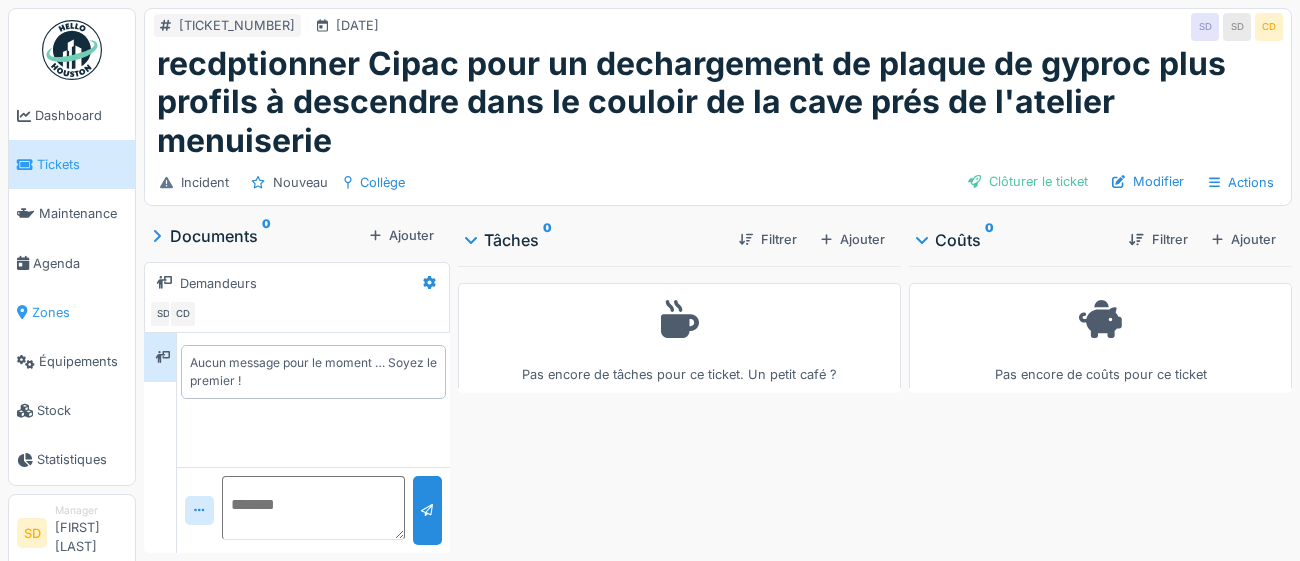 scroll, scrollTop: 0, scrollLeft: 0, axis: both 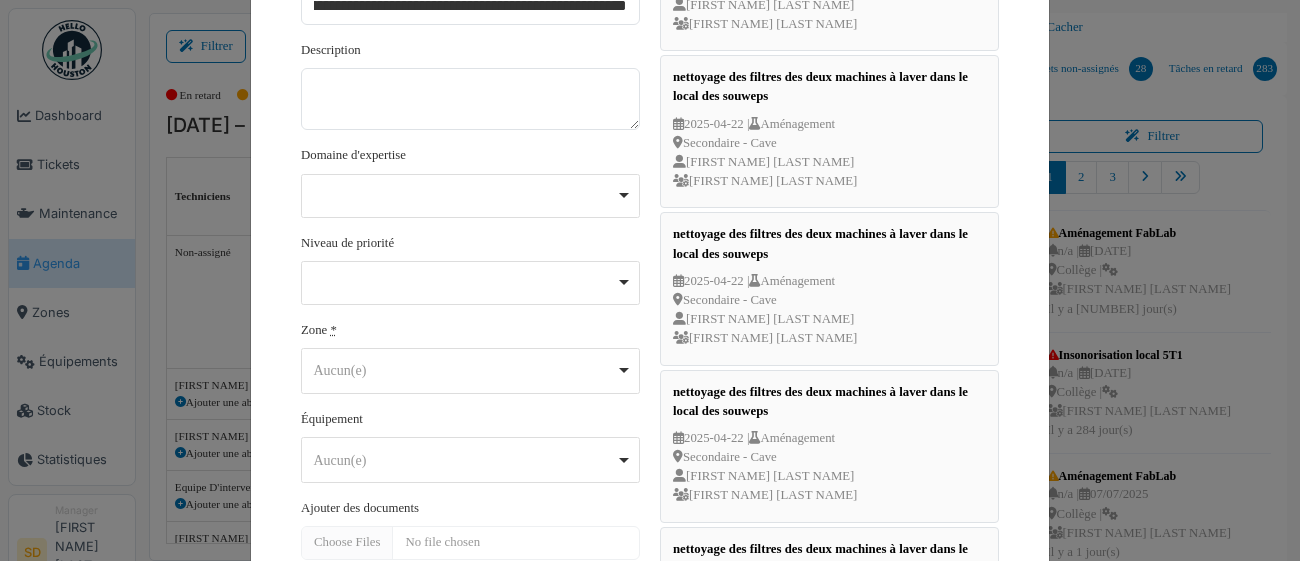 click on "Aucun(e) Remove item" at bounding box center (471, 370) 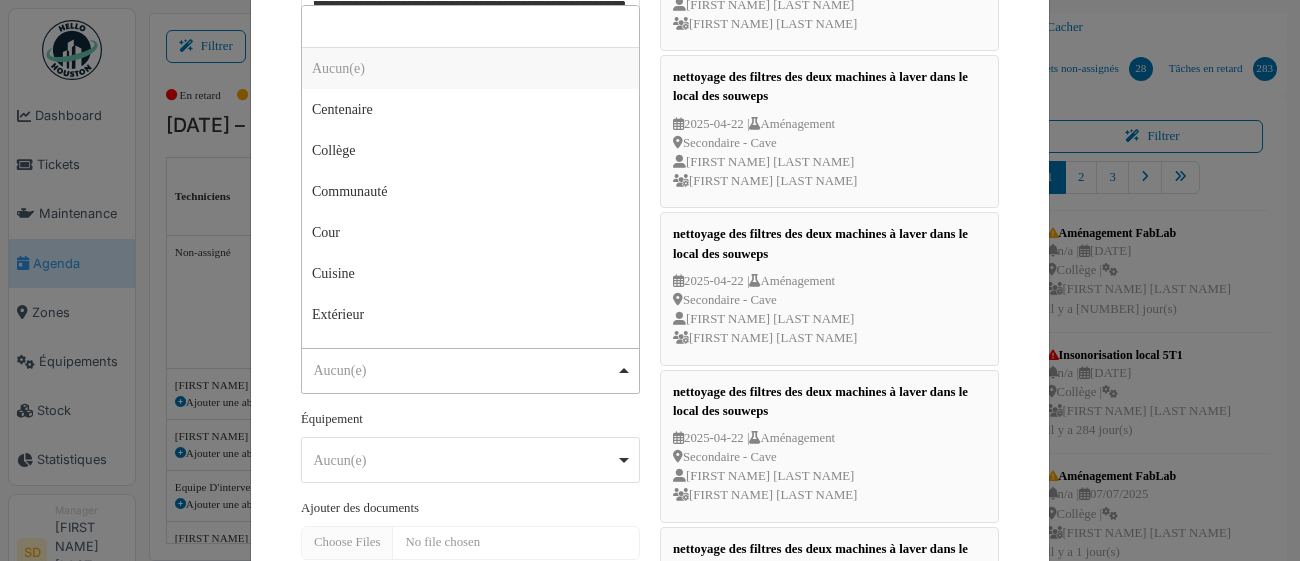 scroll, scrollTop: 0, scrollLeft: 0, axis: both 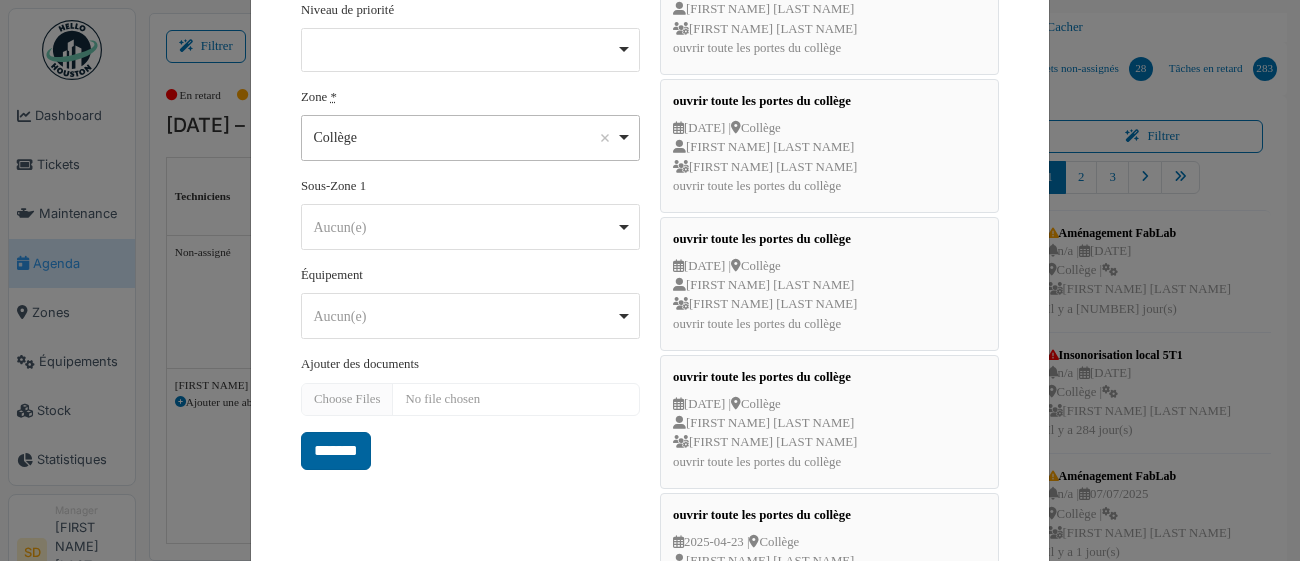 click on "*******" at bounding box center (336, 451) 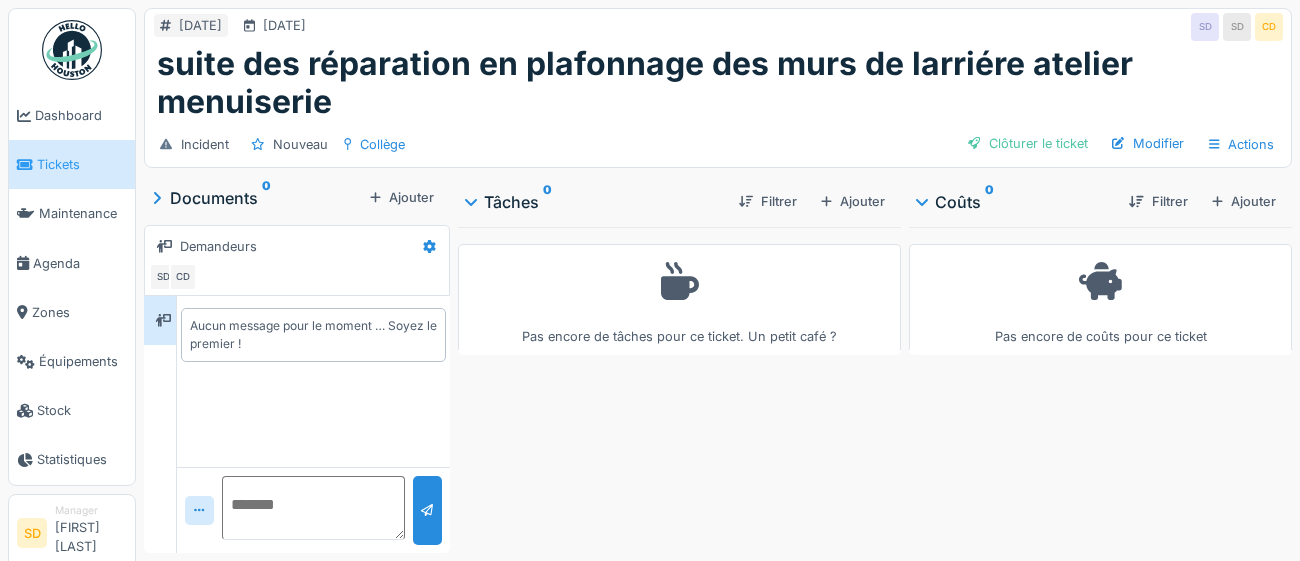 scroll, scrollTop: 0, scrollLeft: 0, axis: both 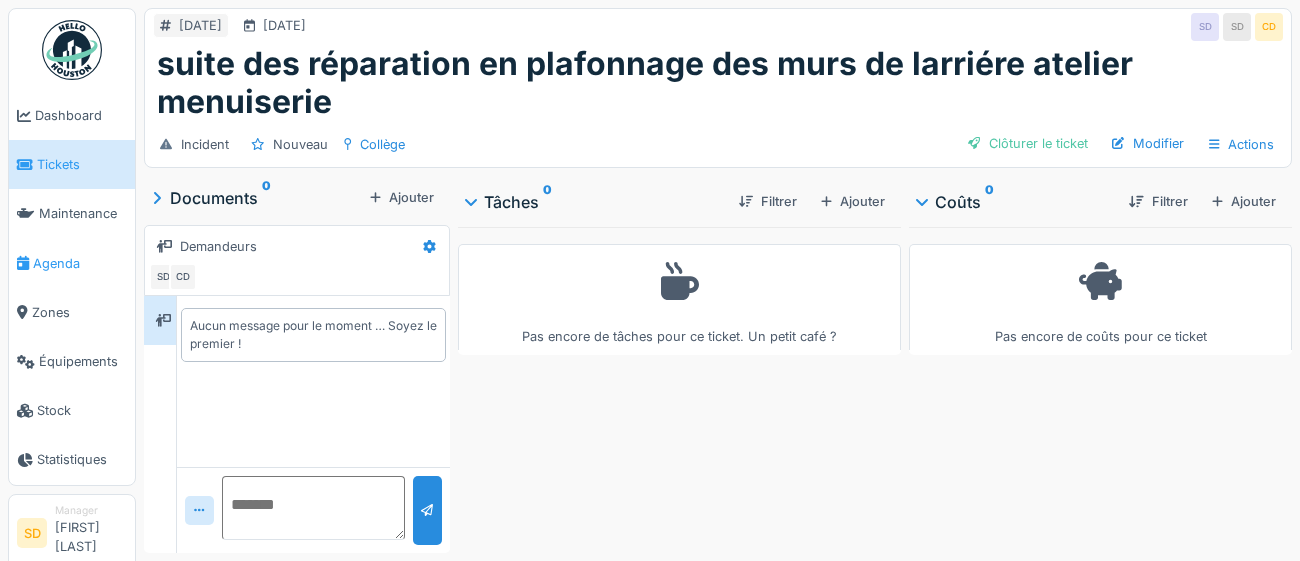 click on "Agenda" at bounding box center [80, 263] 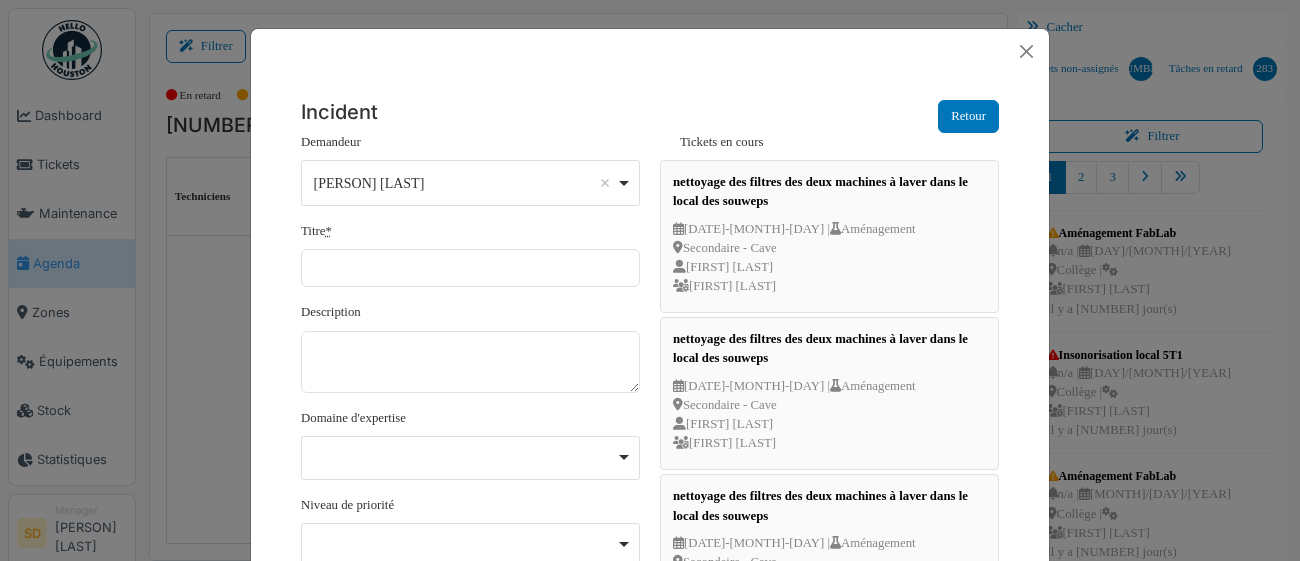 scroll, scrollTop: 0, scrollLeft: 0, axis: both 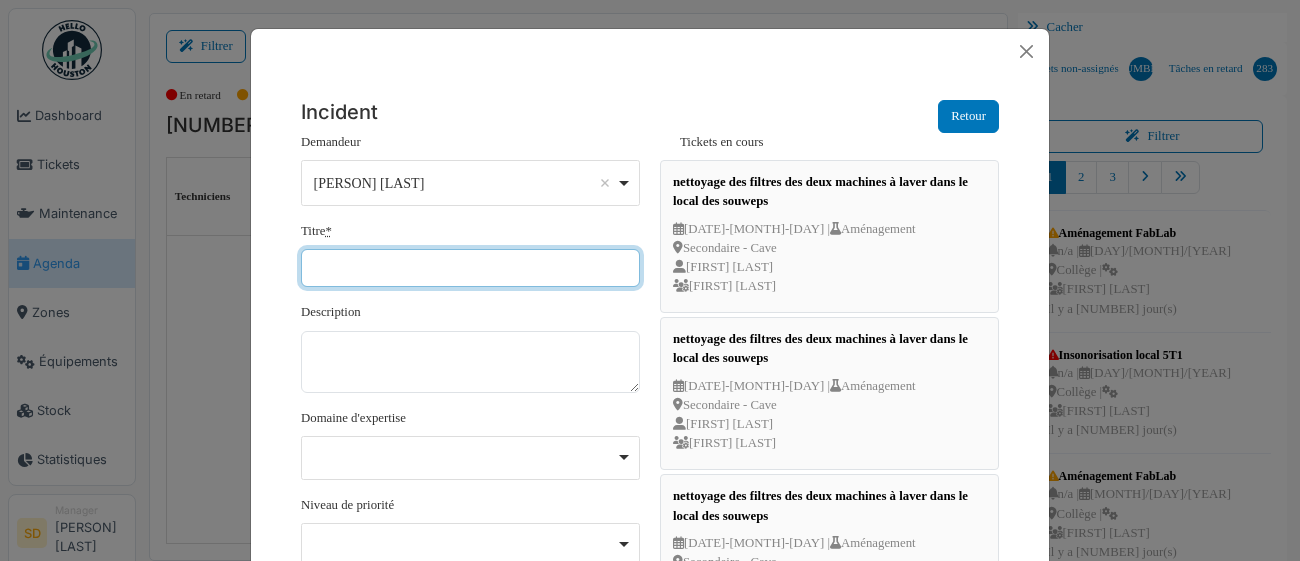 click on "Titre  *" at bounding box center (470, 268) 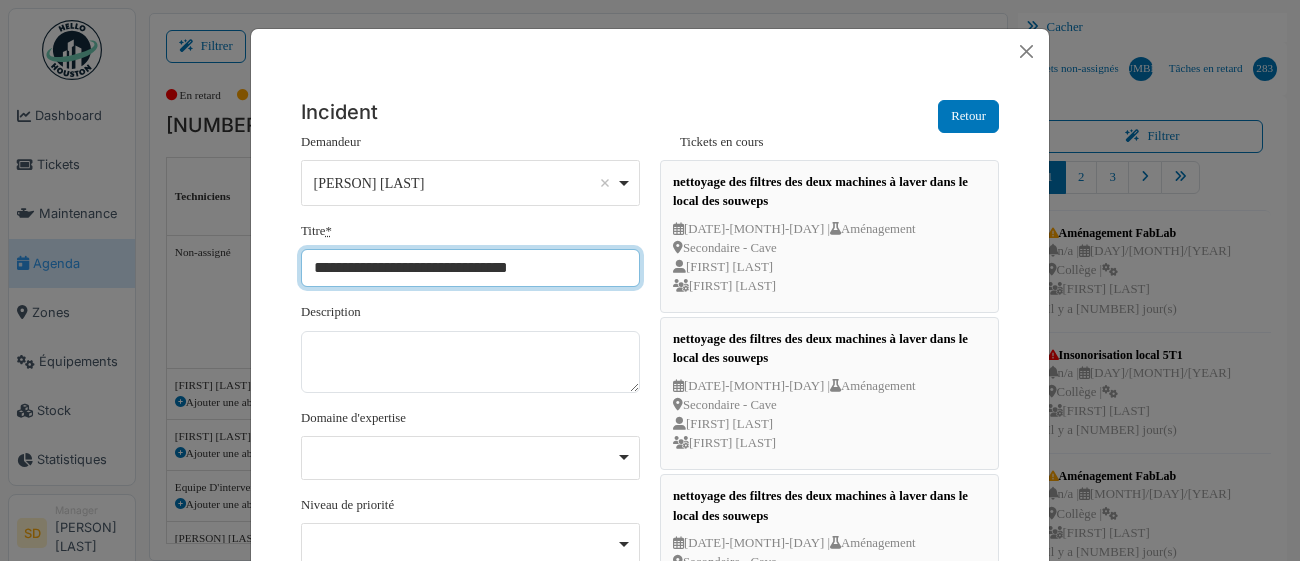 click on "**********" at bounding box center (470, 268) 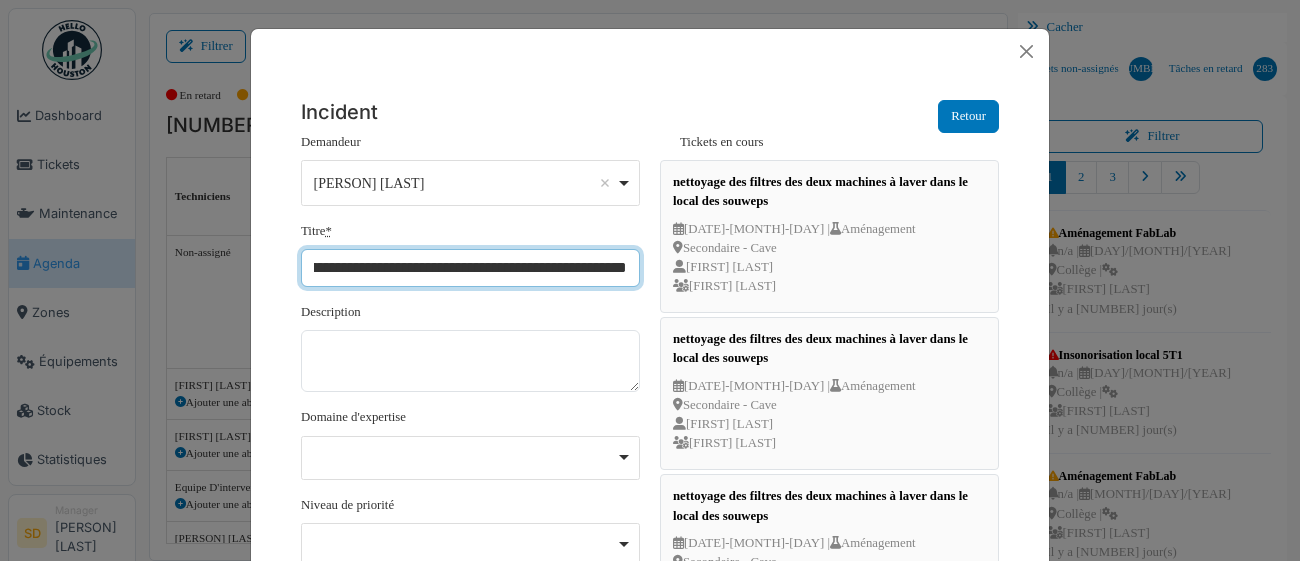 scroll, scrollTop: 0, scrollLeft: 68, axis: horizontal 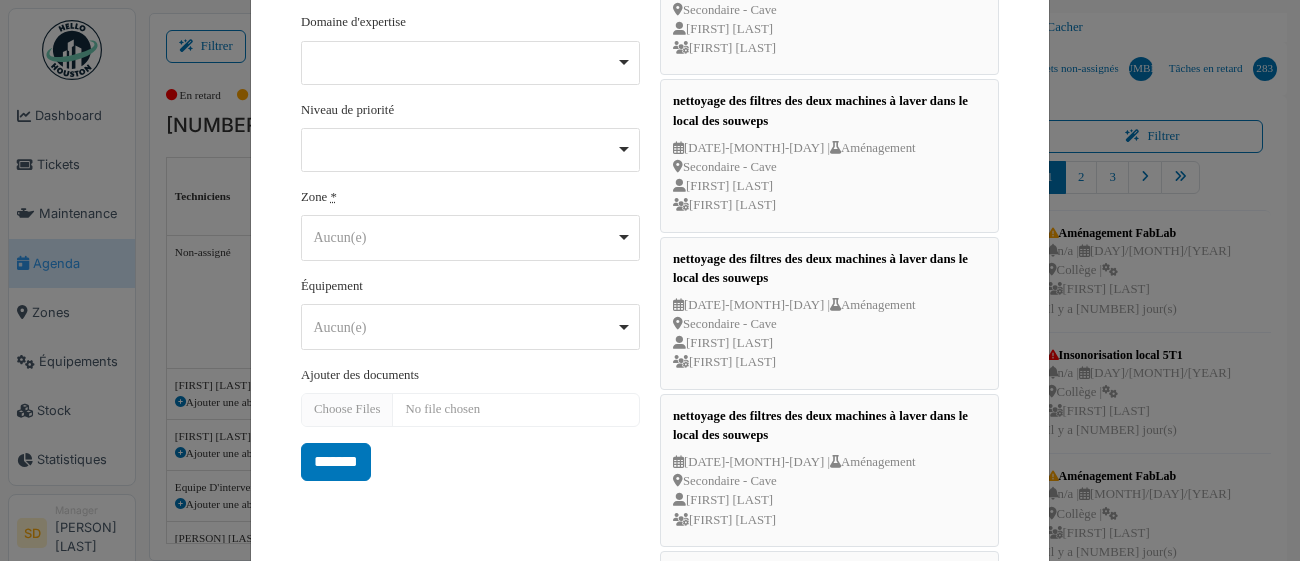 click on "Aucun(e) Remove item" at bounding box center [471, 237] 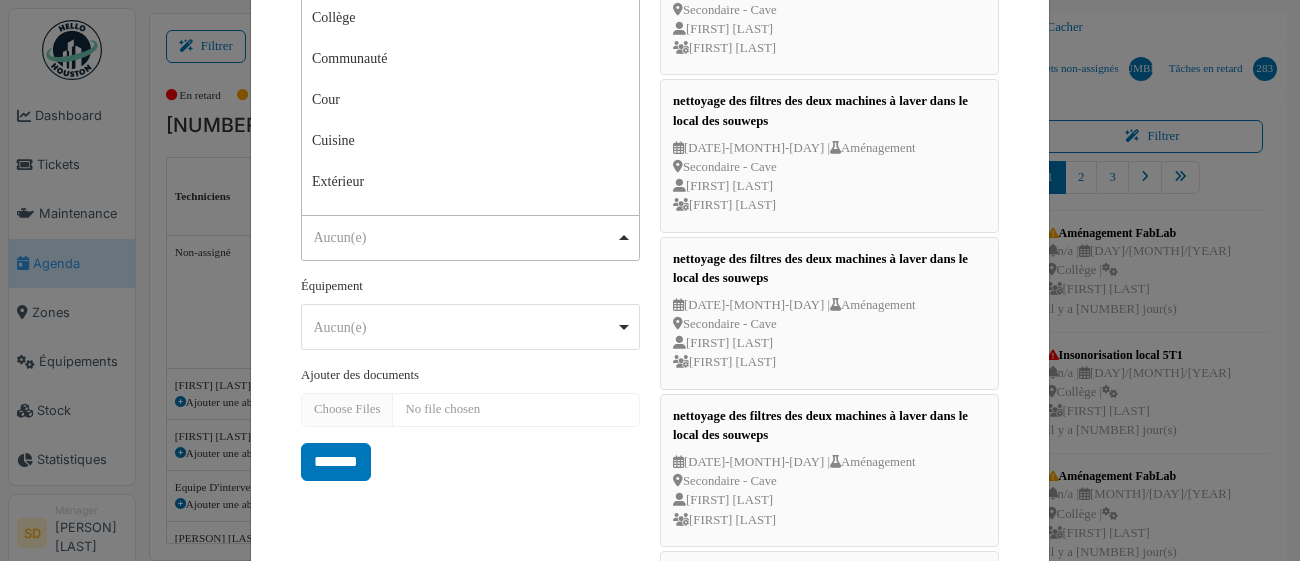 scroll, scrollTop: 0, scrollLeft: 0, axis: both 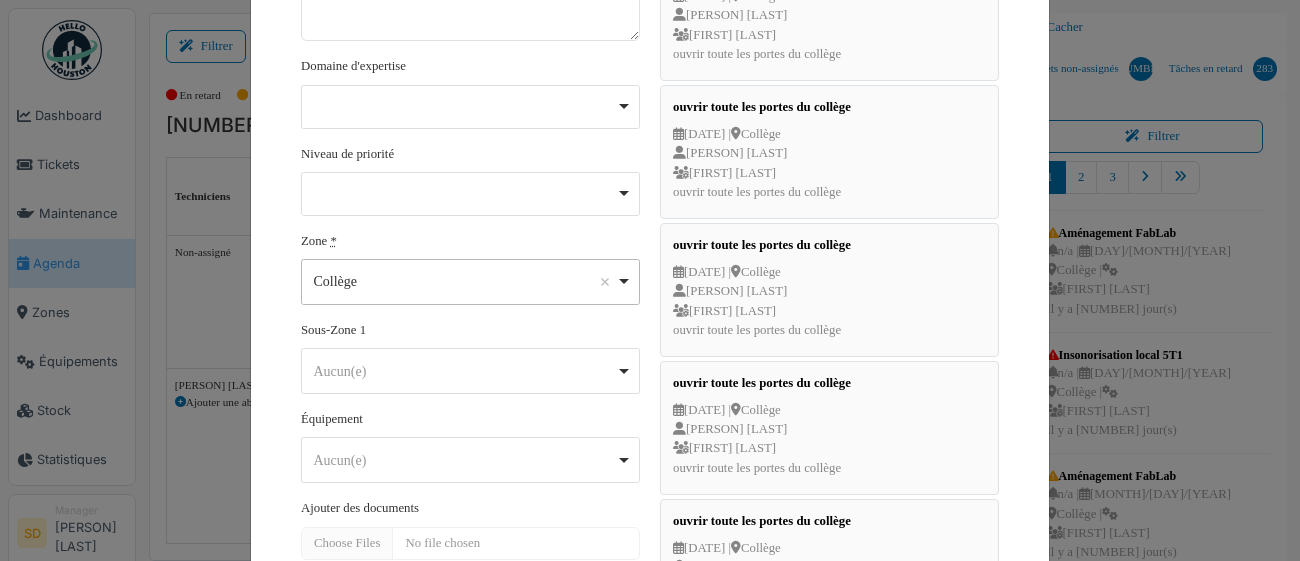 click on "Collège Remove item" at bounding box center (471, 281) 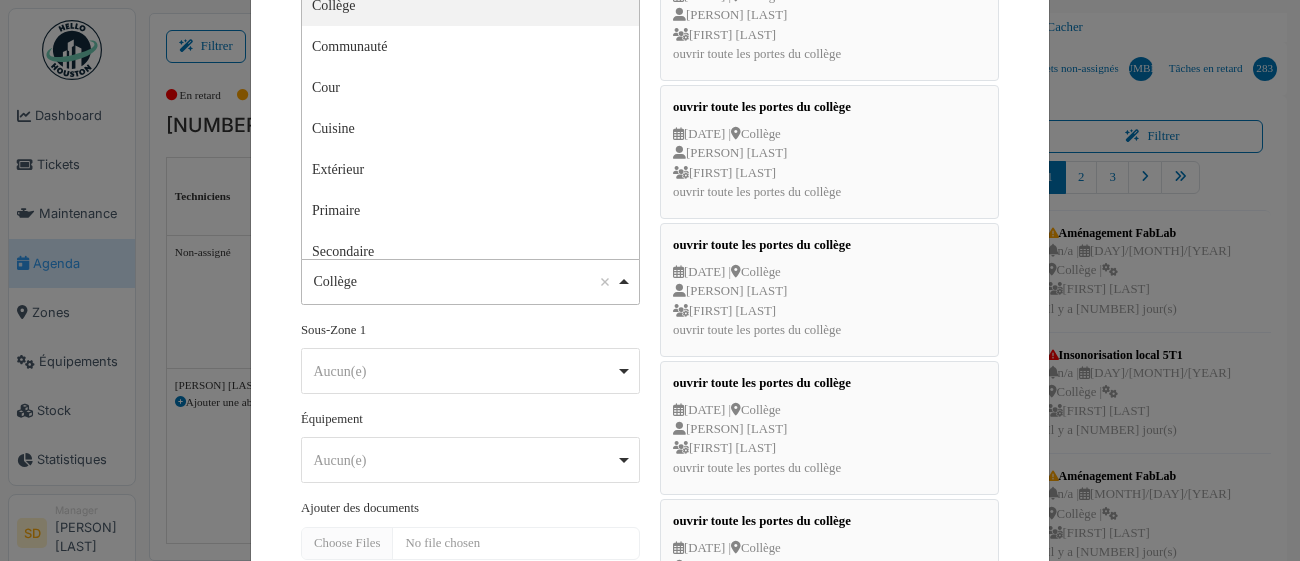 scroll, scrollTop: 7, scrollLeft: 0, axis: vertical 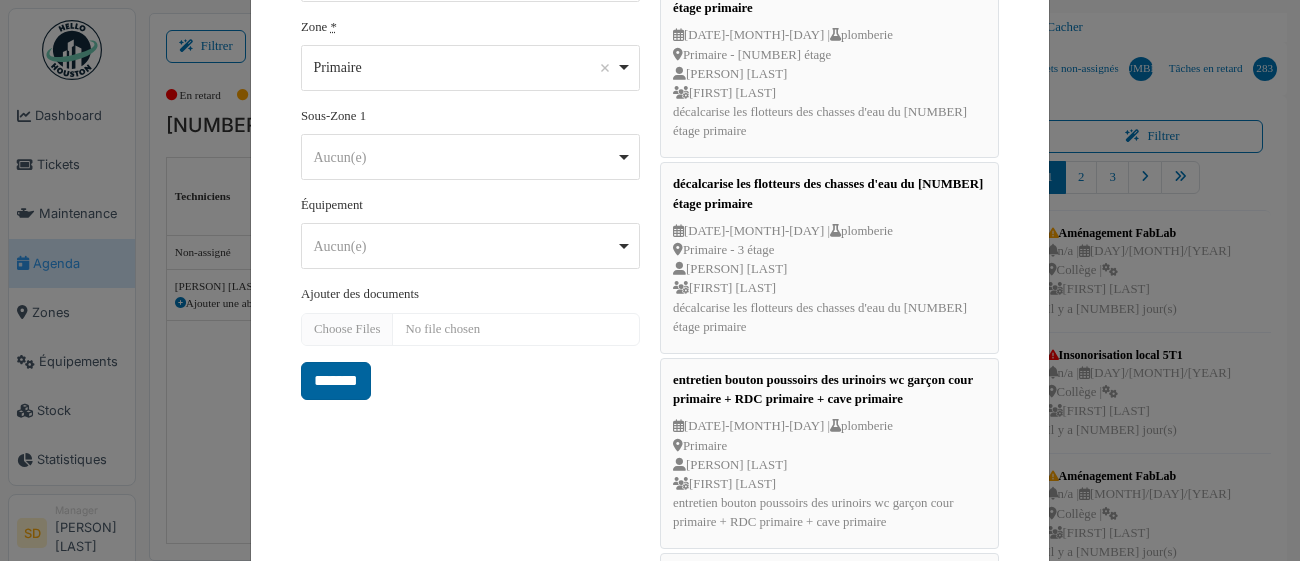 click on "*******" at bounding box center [336, 381] 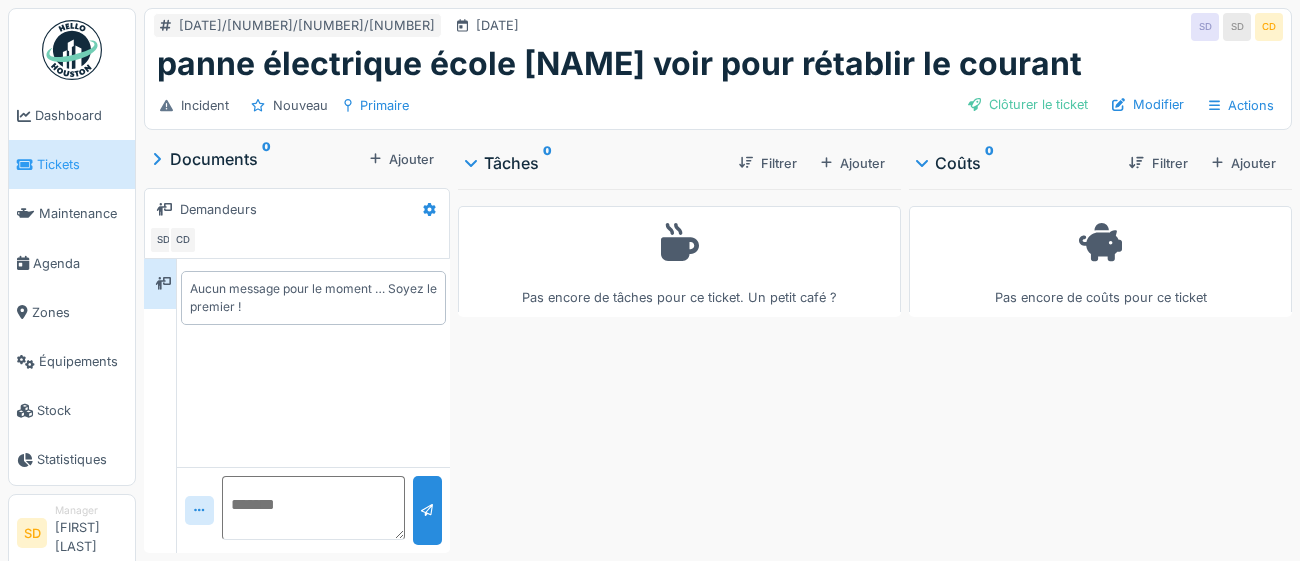 scroll, scrollTop: 0, scrollLeft: 0, axis: both 